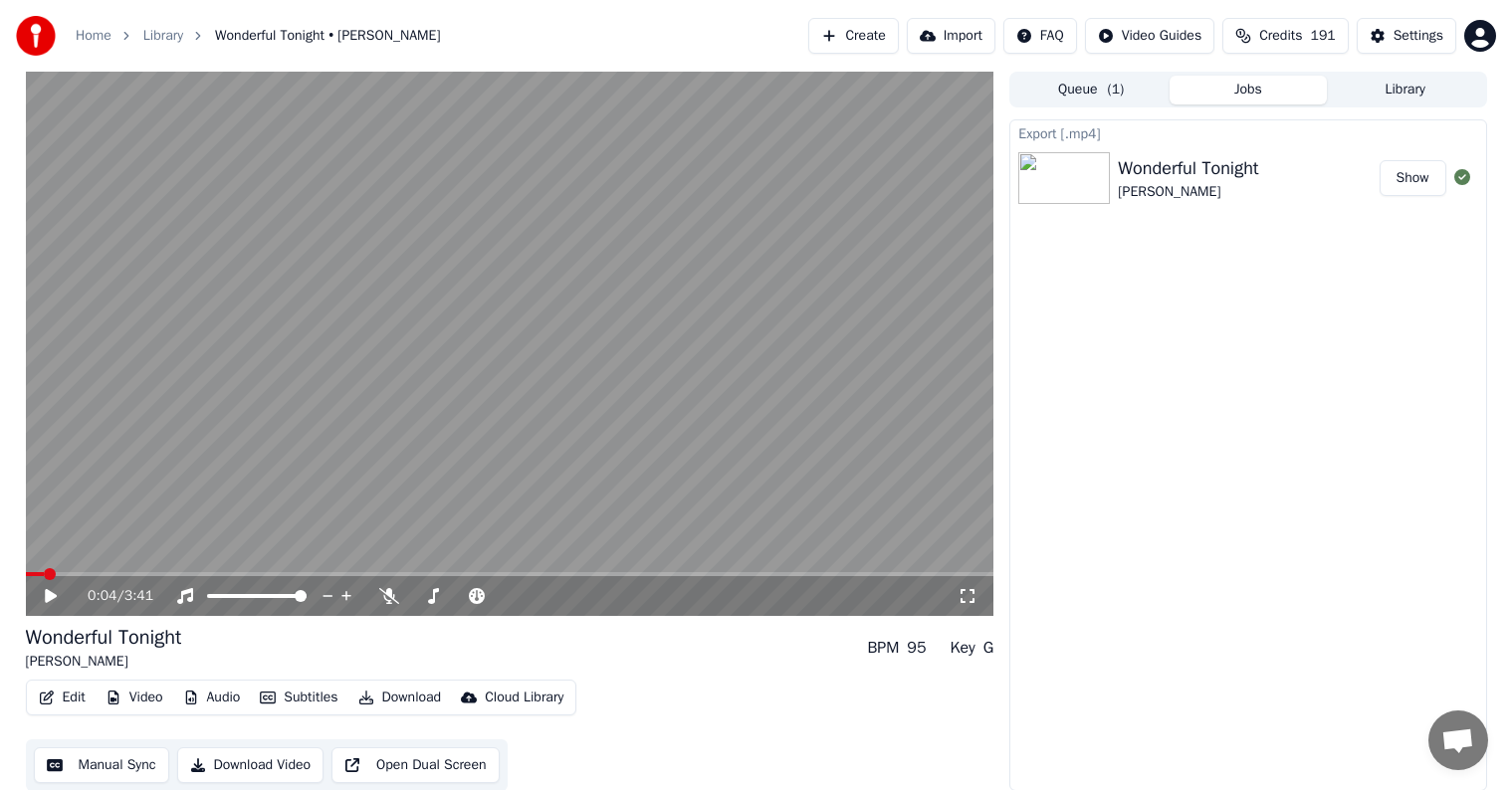 scroll, scrollTop: 1, scrollLeft: 0, axis: vertical 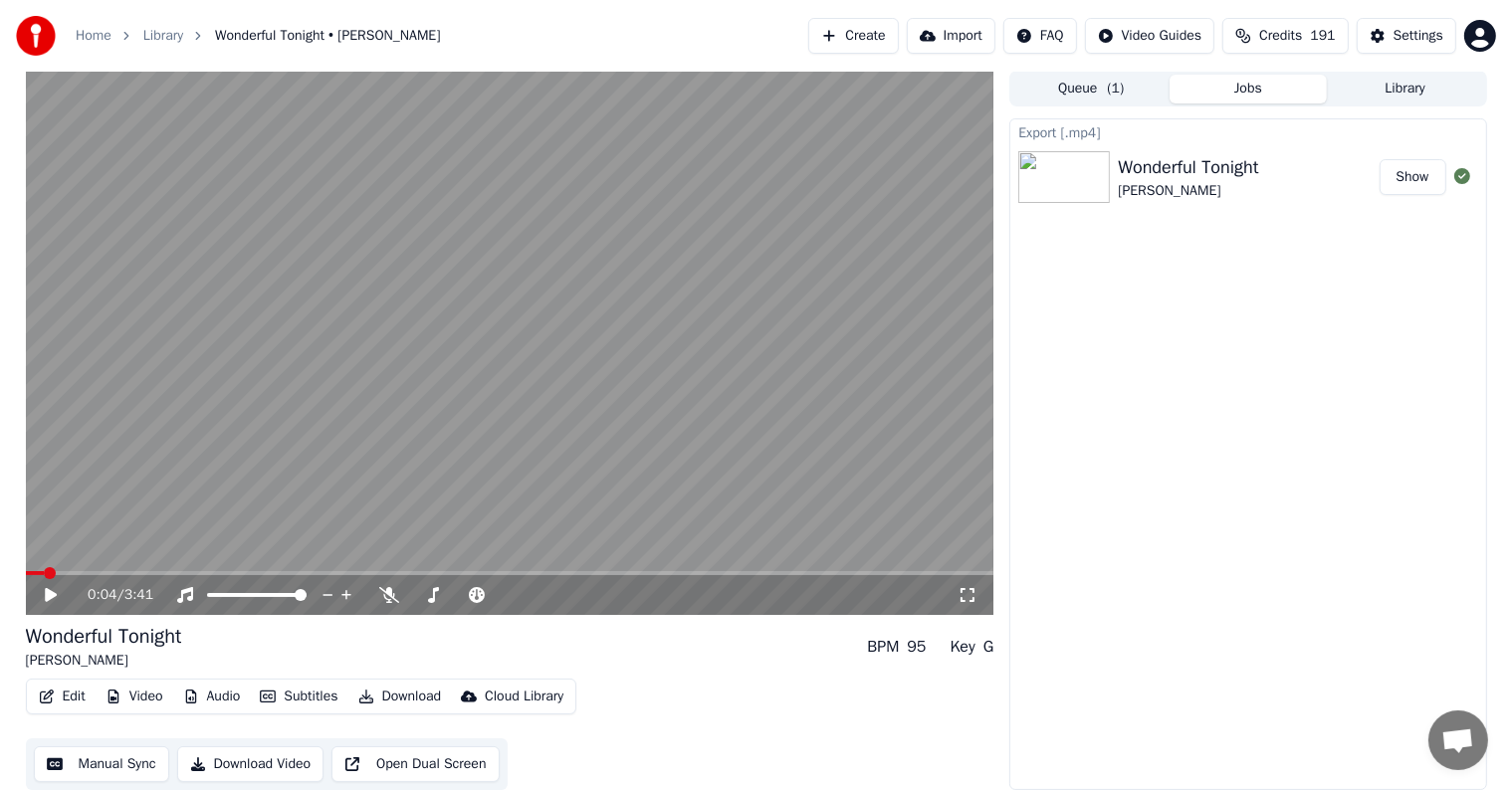 click on "Library" at bounding box center [1405, 89] 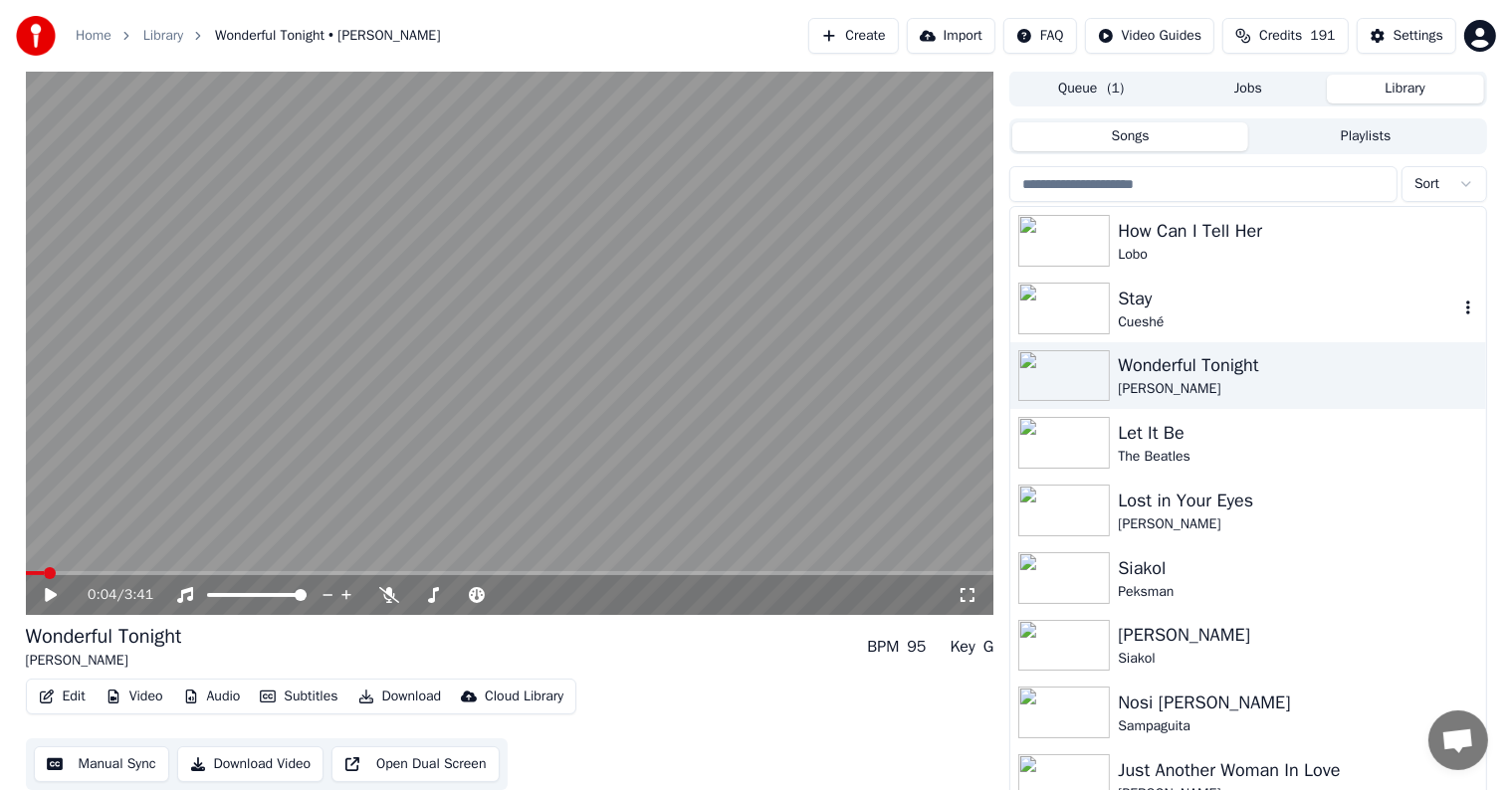 click on "Cueshé" at bounding box center (1287, 322) 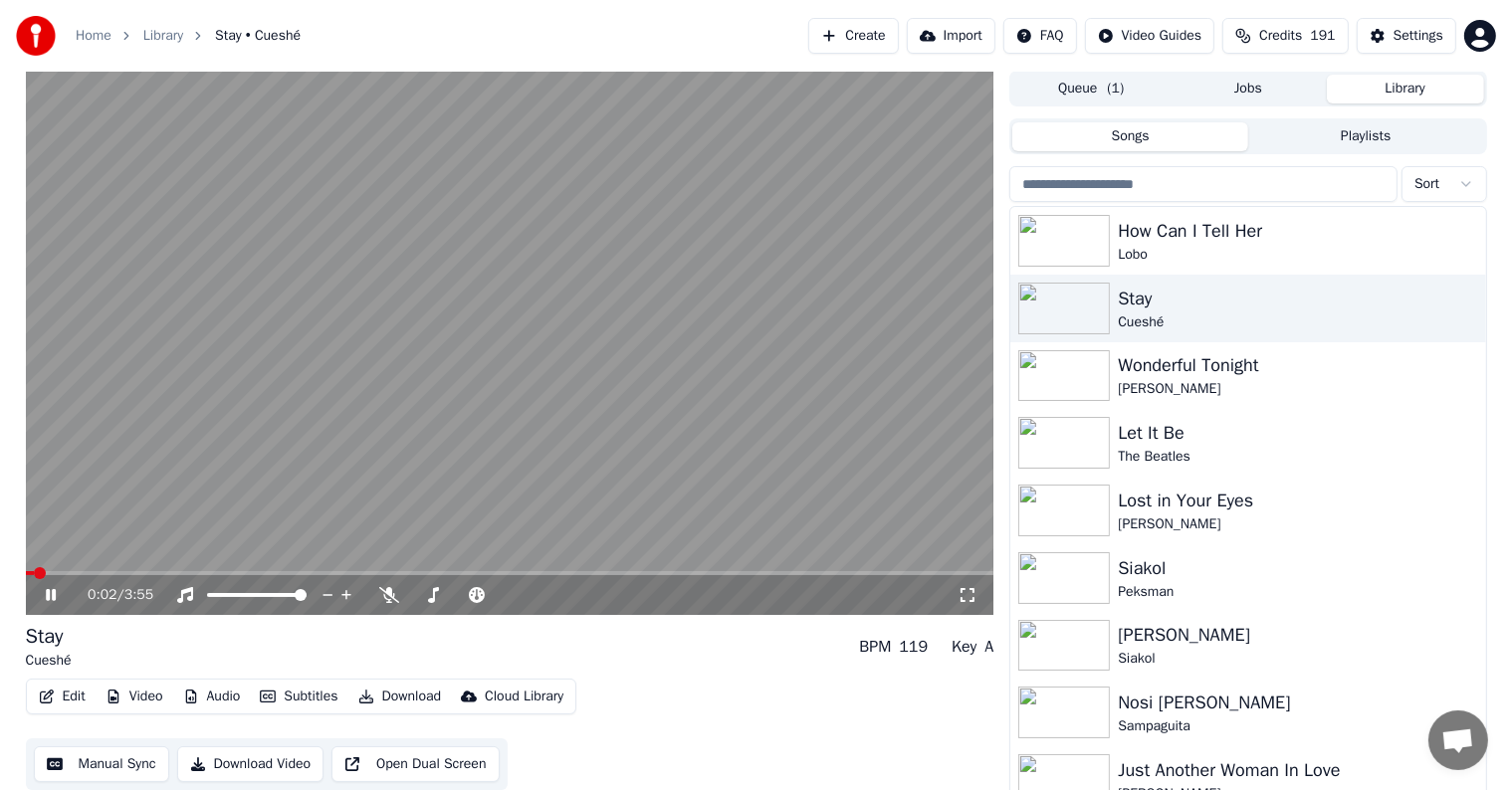 click 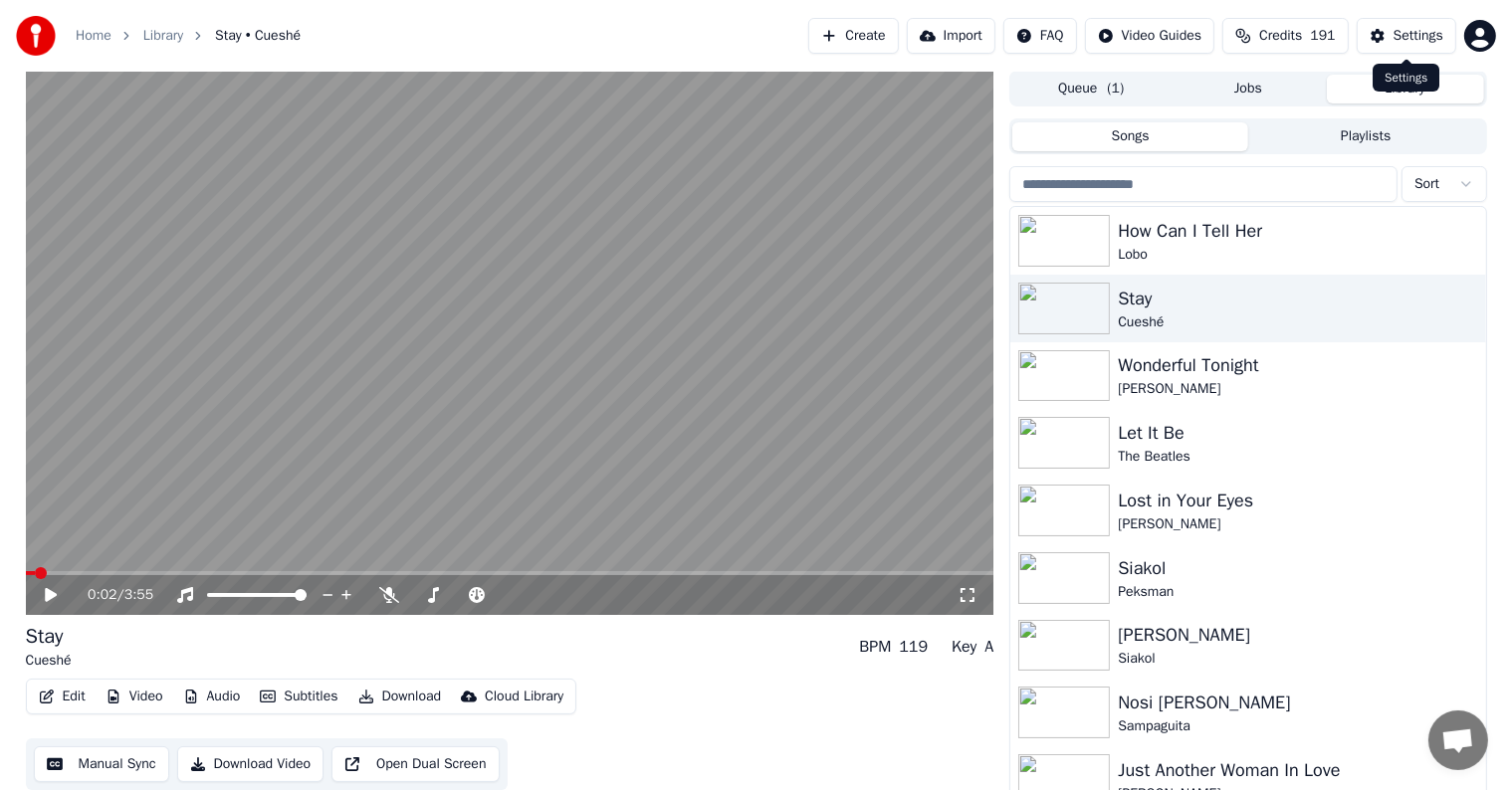 click on "Settings" at bounding box center [1418, 36] 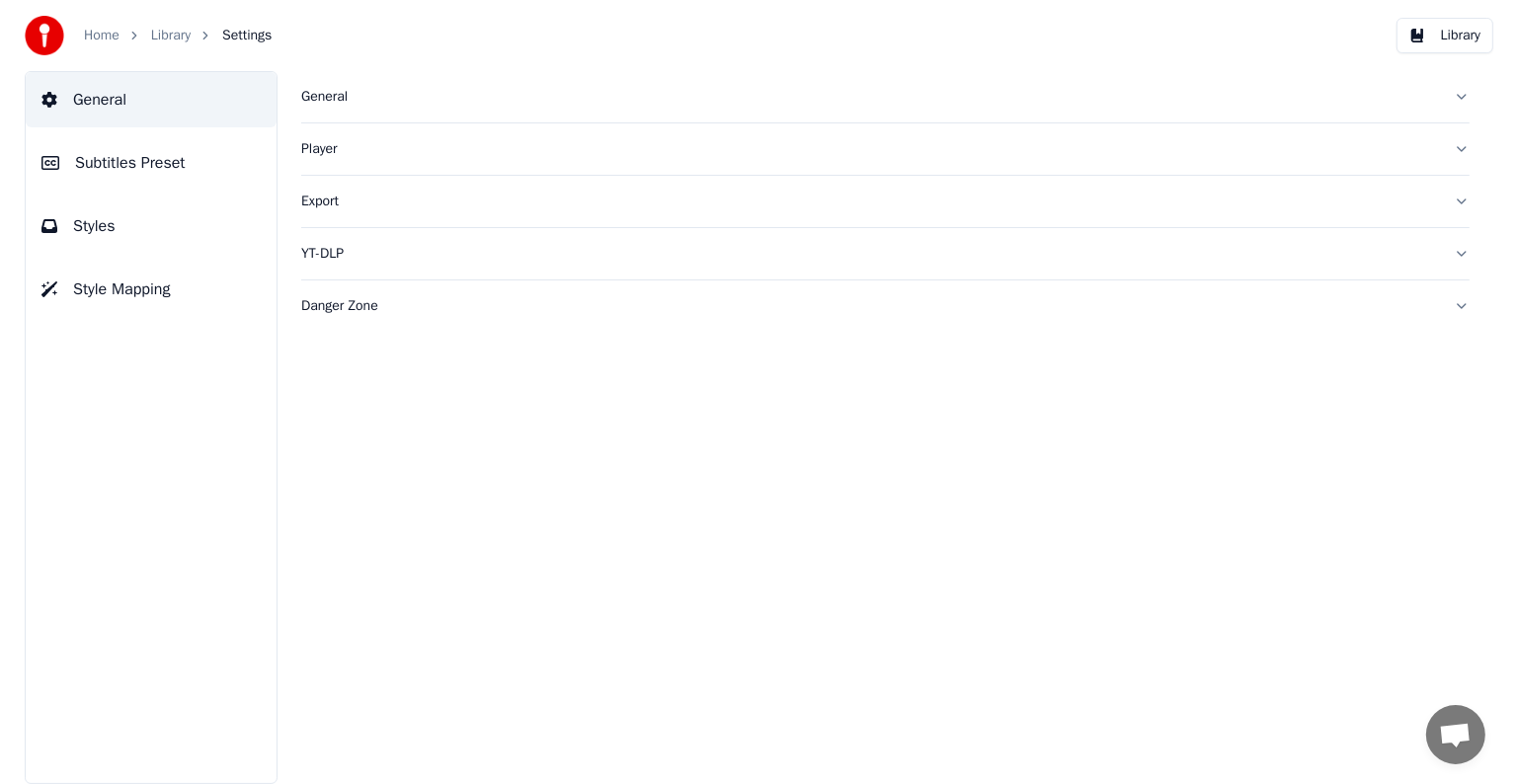 scroll, scrollTop: 0, scrollLeft: 0, axis: both 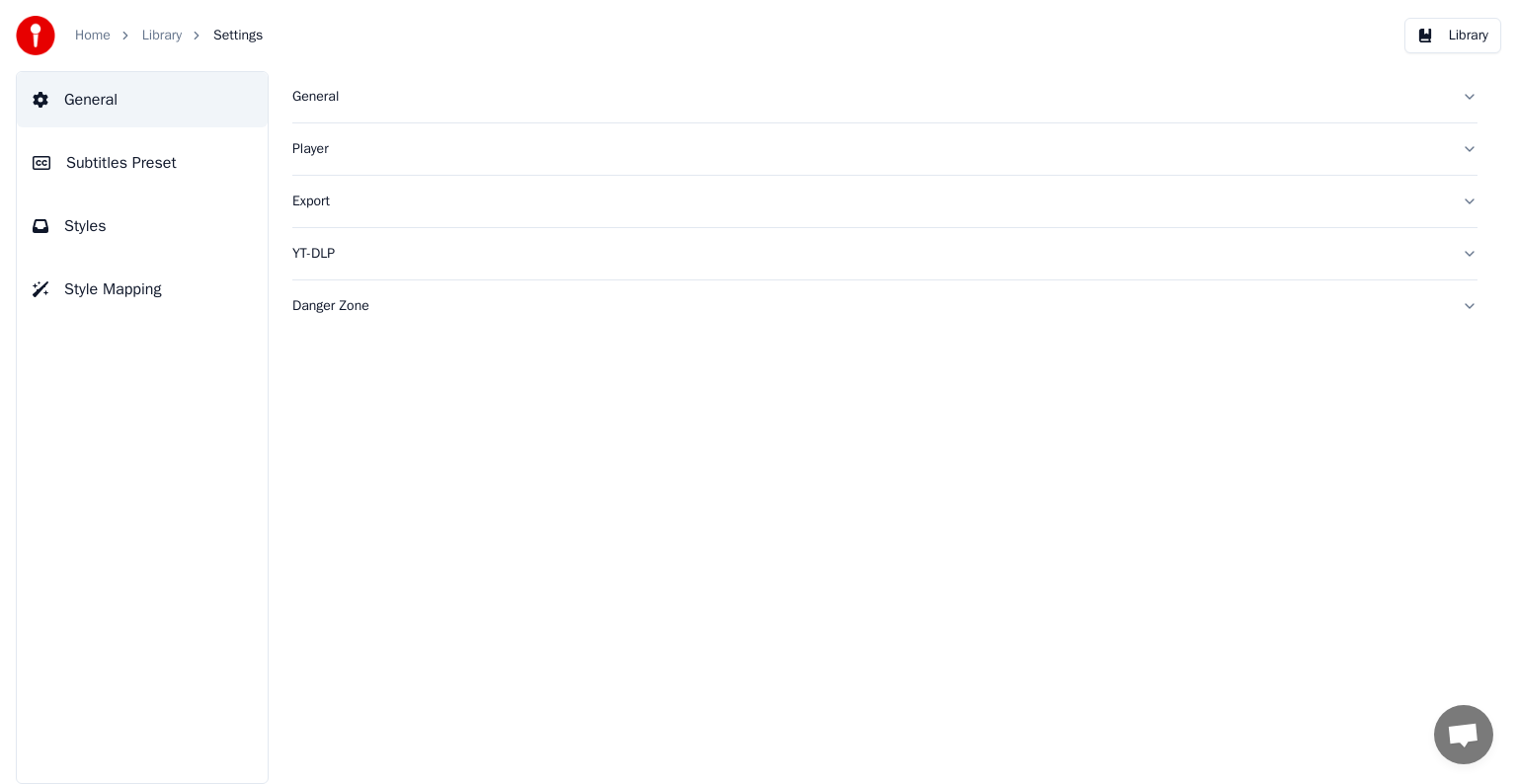 click on "Subtitles Preset" at bounding box center [121, 163] 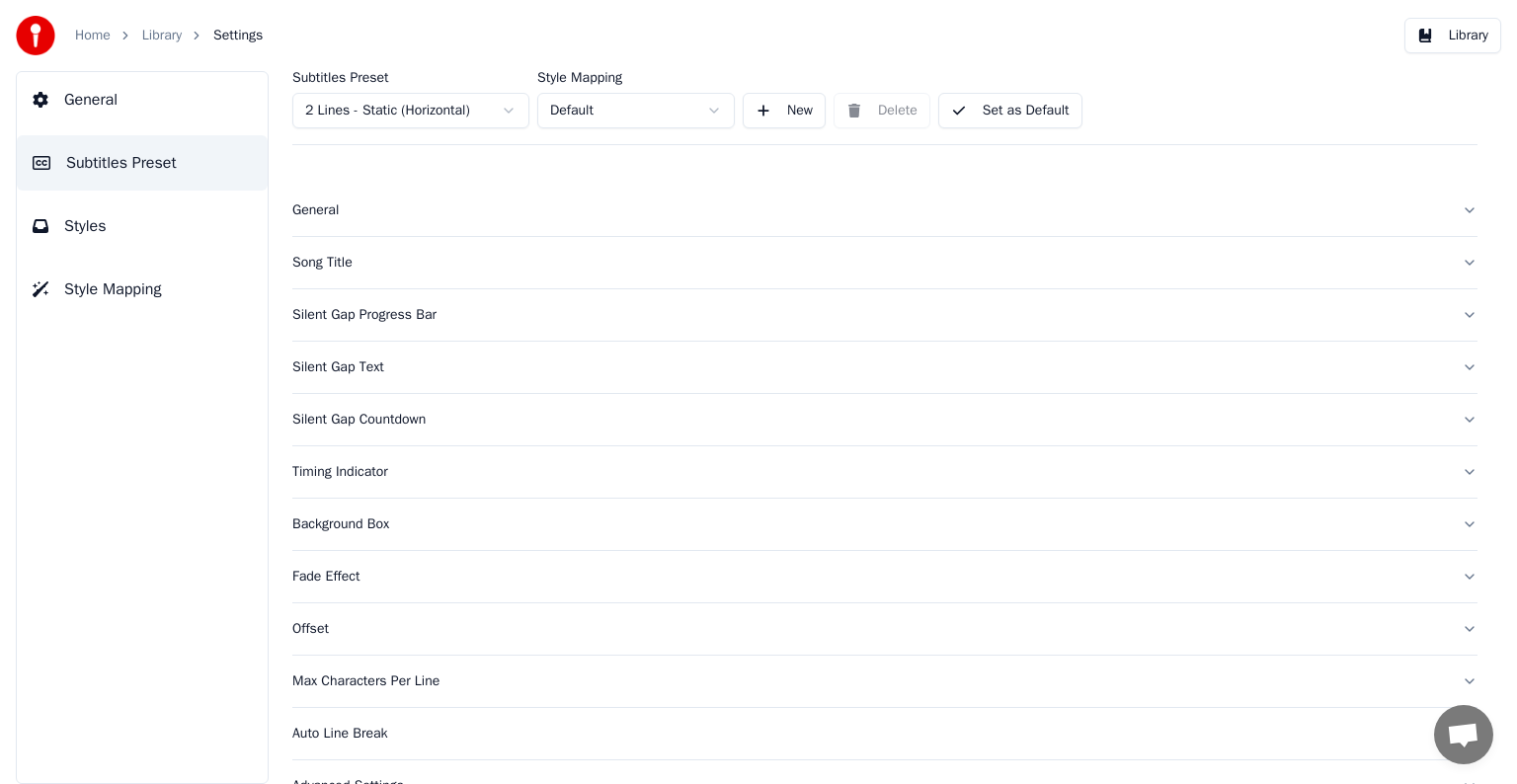 click on "Home Library Settings Library General Subtitles Preset Styles Style Mapping Subtitles Preset 2 Lines - Static (Horizontal) Style Mapping Default New Delete Set as Default General Song Title Silent Gap Progress Bar Silent Gap Text Silent Gap Countdown Timing Indicator Background Box Fade Effect Offset Max Characters Per Line Auto Line Break Advanced Settings Chat [PERSON_NAME] from Youka Desktop More channels Continue on Email Network offline. Reconnecting... No messages can be received or sent for now. Youka Desktop Hello! How can I help you?  [DATE] Hi! I'ts me again. The lyrics are not appearing. Even editing to add lyrics again, it's not appearing. I already spent 22 credits for this please check 22 hours ago [DATE] [PERSON_NAME], credits should refunded automatically in case of failure, please let me check 15 hours ago yeah but credits are used again in adding the lyrics in the song that supposed to be good in the first place 7 hours ago Read [PERSON_NAME] I added 22 more credits to your account. 6 hours ago" at bounding box center [758, 392] 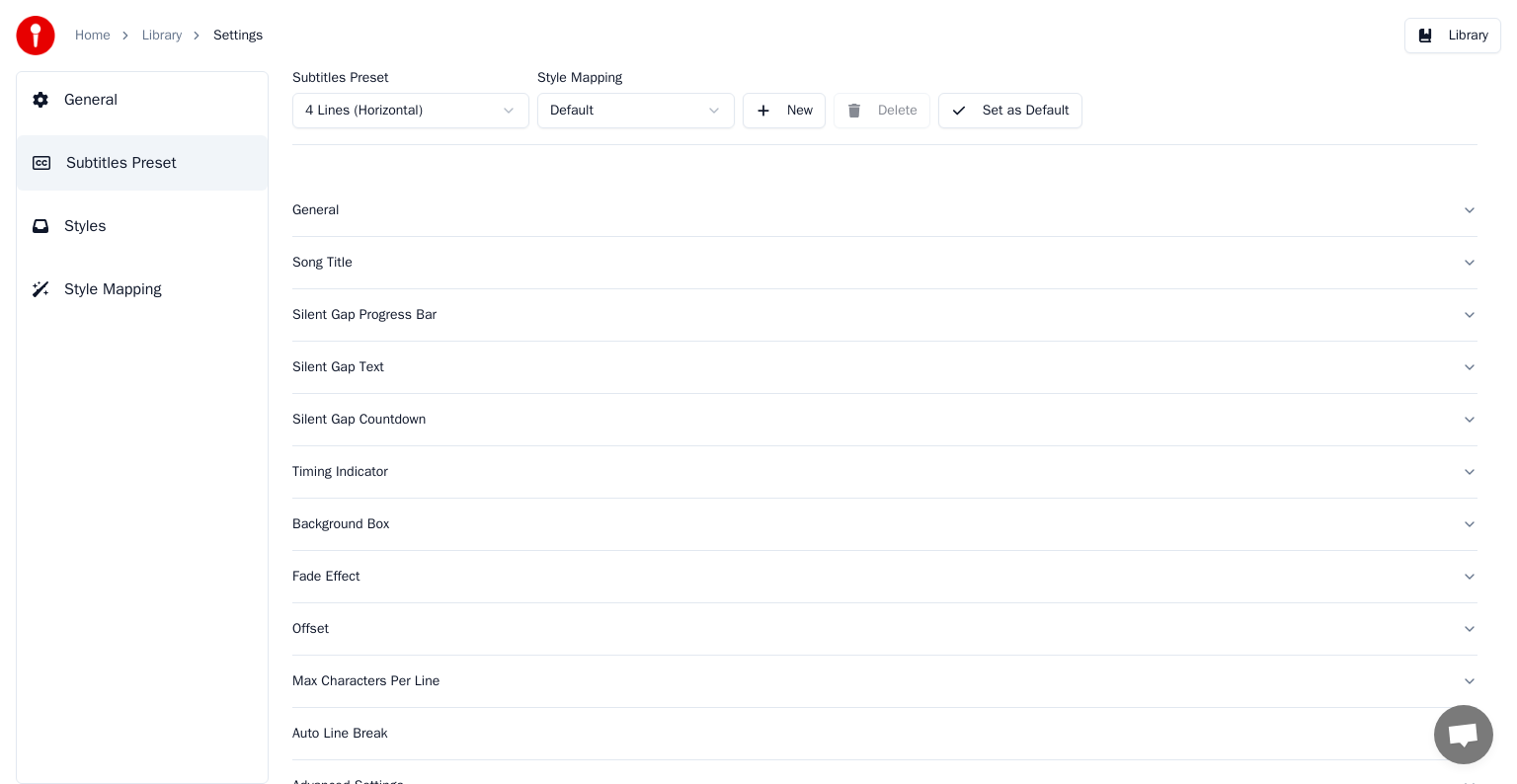 click on "Song Title" at bounding box center [869, 263] 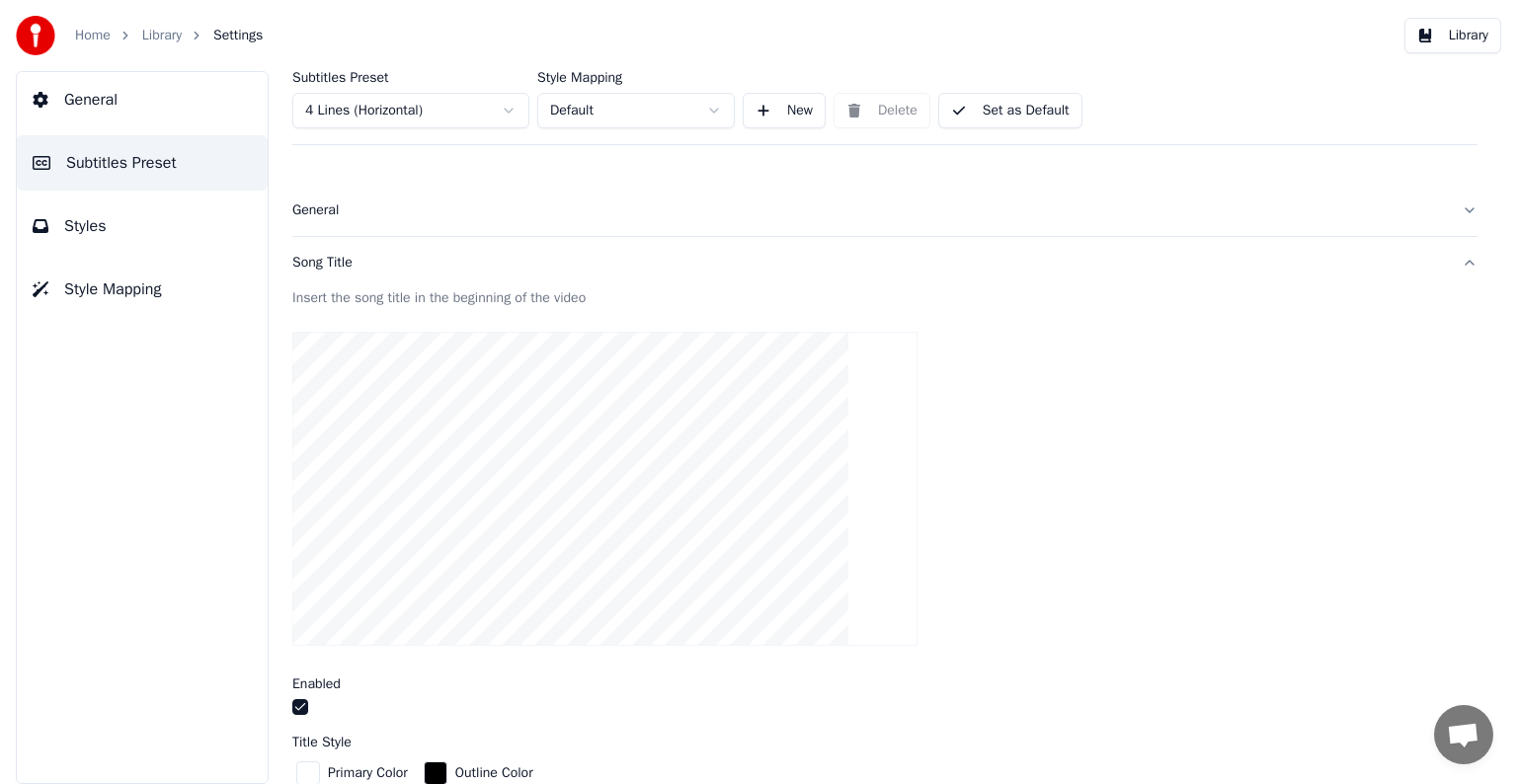 scroll, scrollTop: 395, scrollLeft: 0, axis: vertical 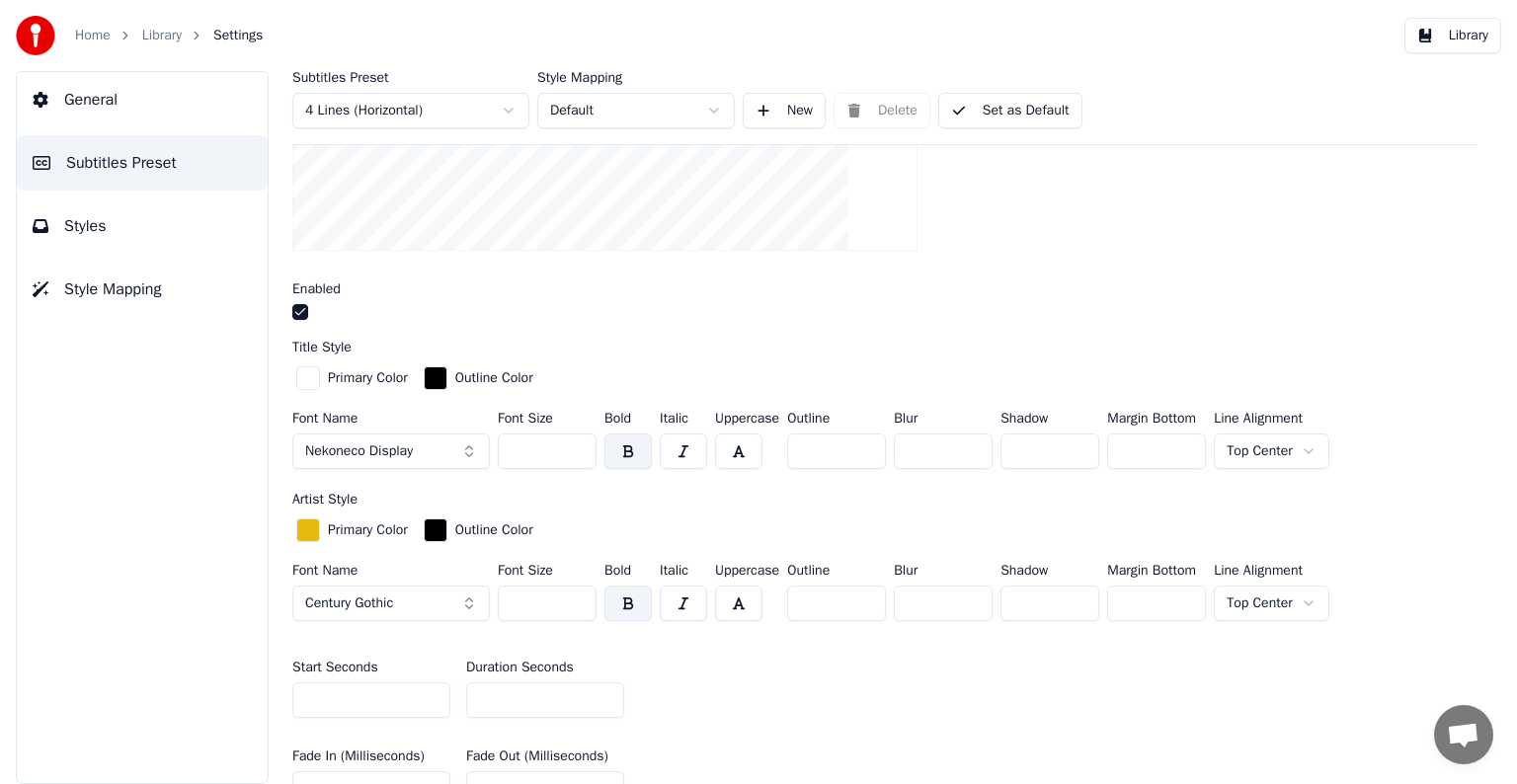 drag, startPoint x: 554, startPoint y: 454, endPoint x: 606, endPoint y: 455, distance: 52.009614 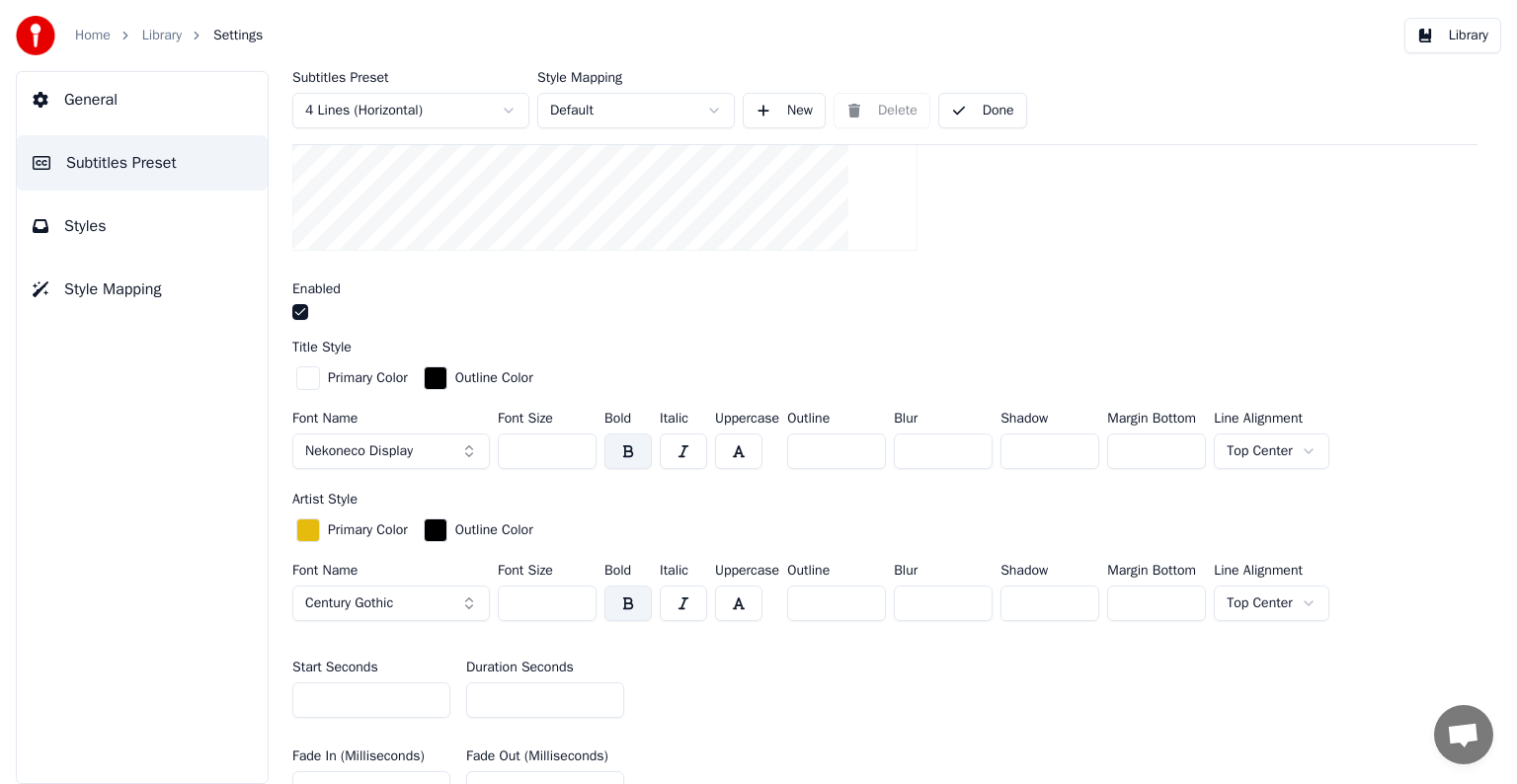 click on "Library" at bounding box center [162, 36] 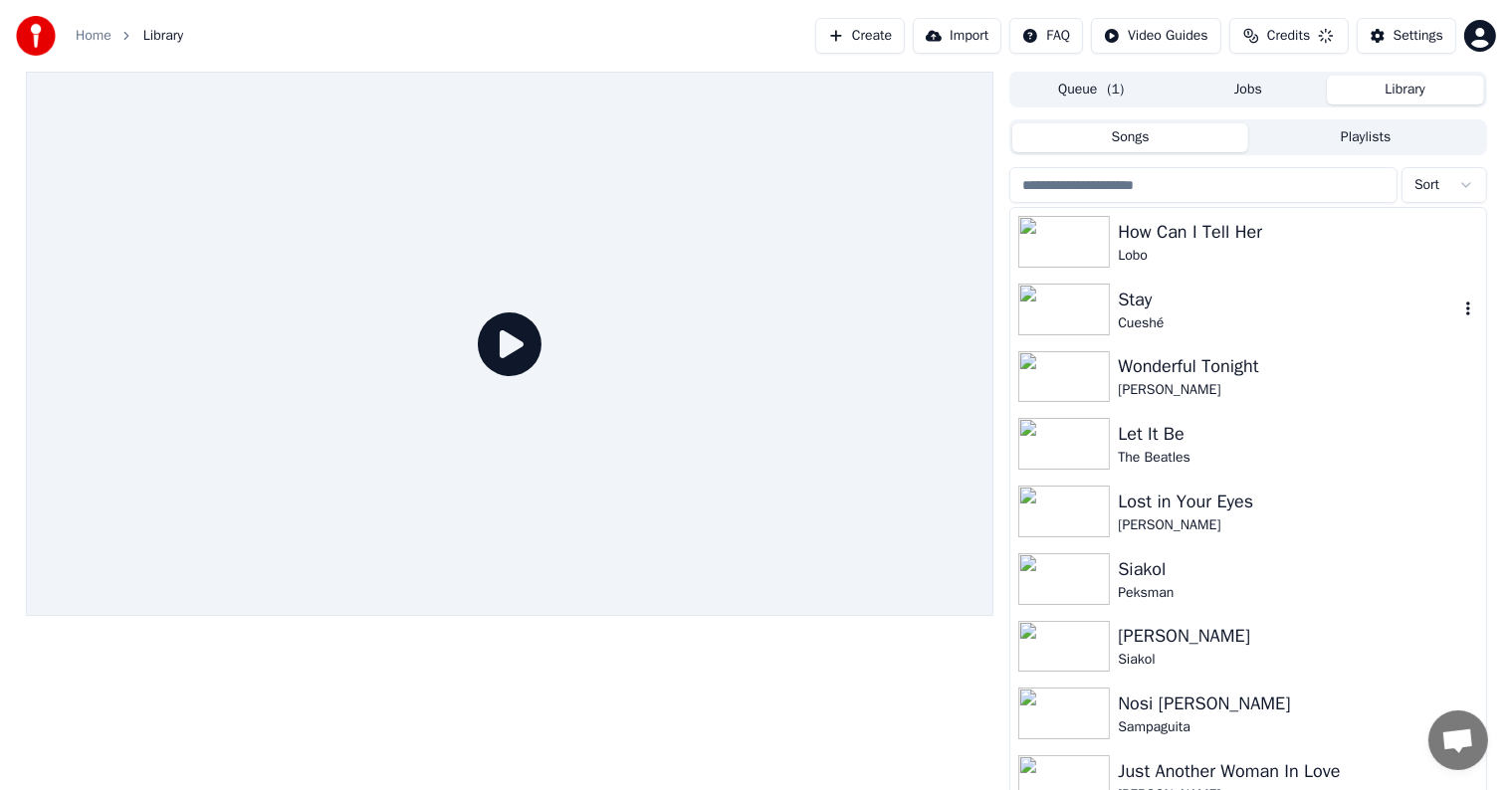 click on "Cueshé" at bounding box center (1287, 323) 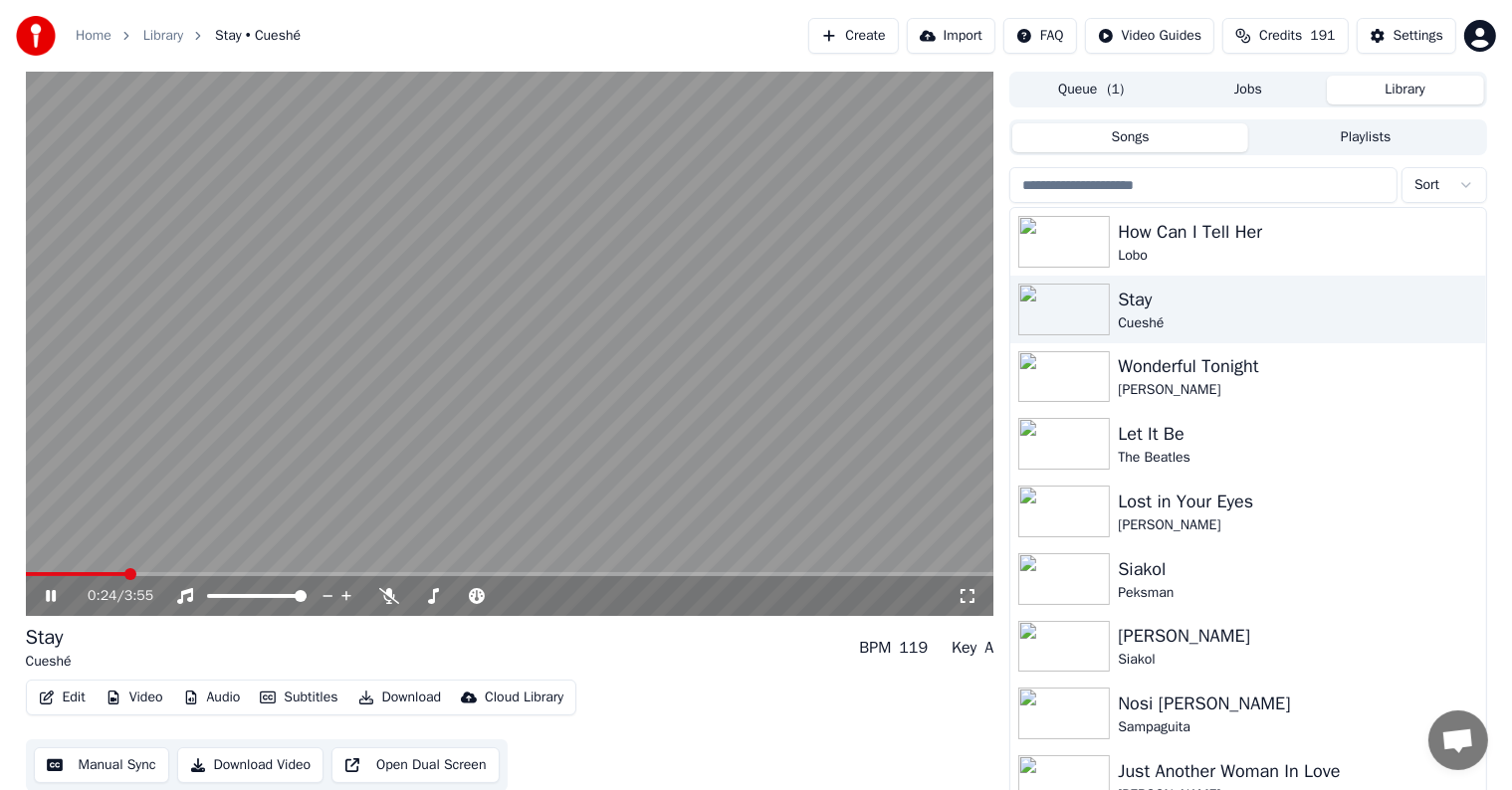 click on "0:24  /  3:55" at bounding box center [510, 596] 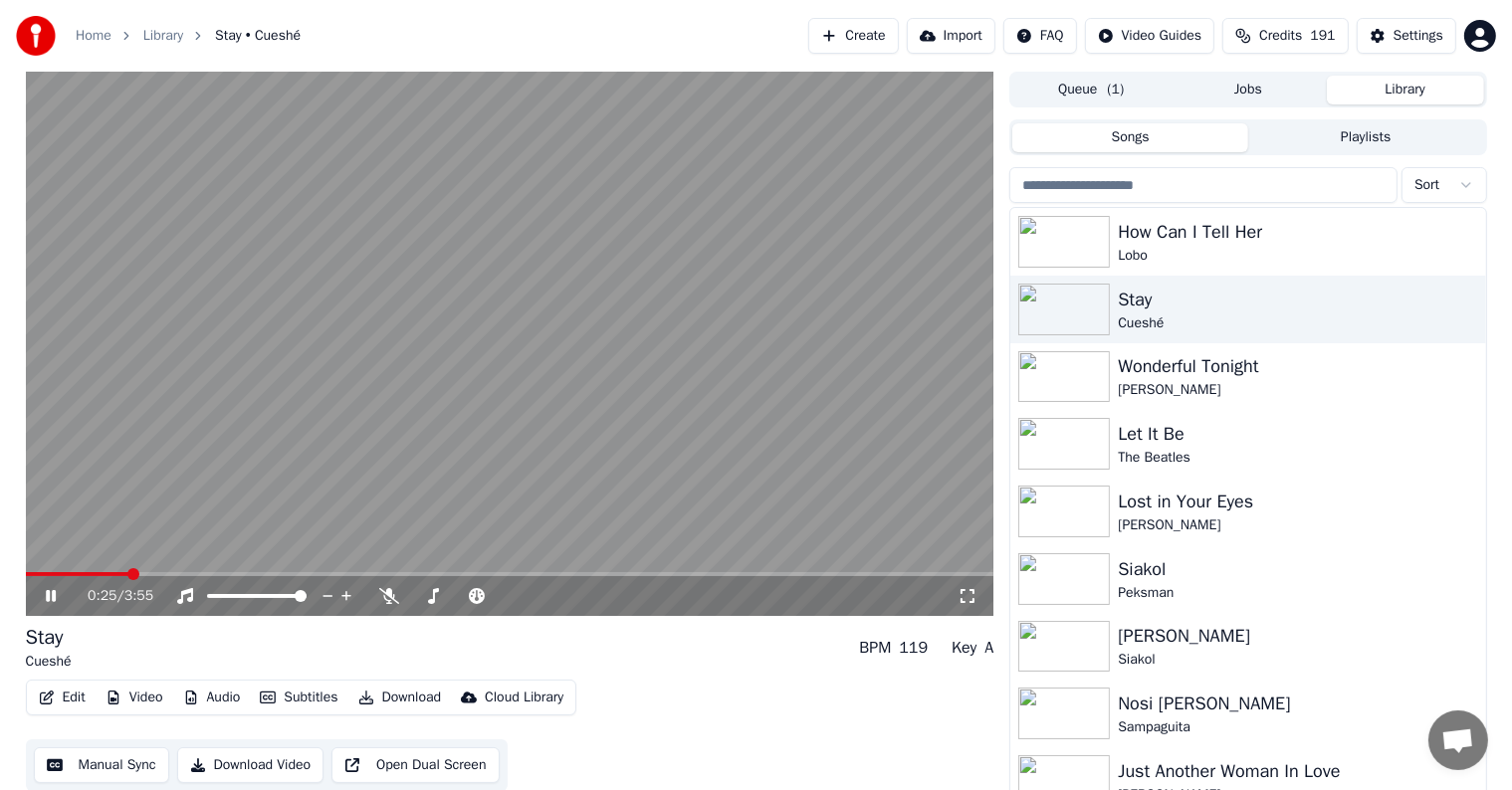 click 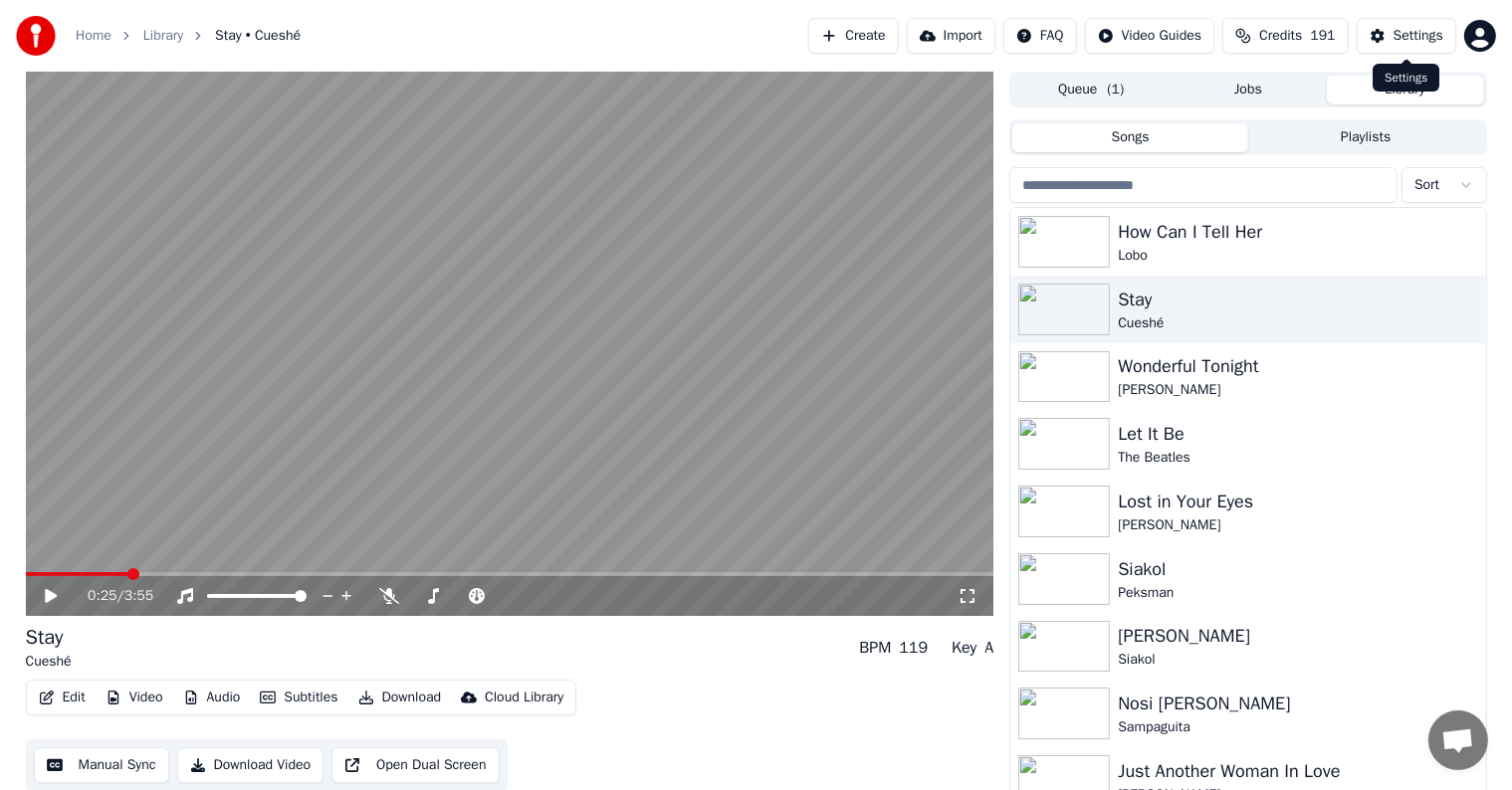 click on "Settings" at bounding box center (1418, 36) 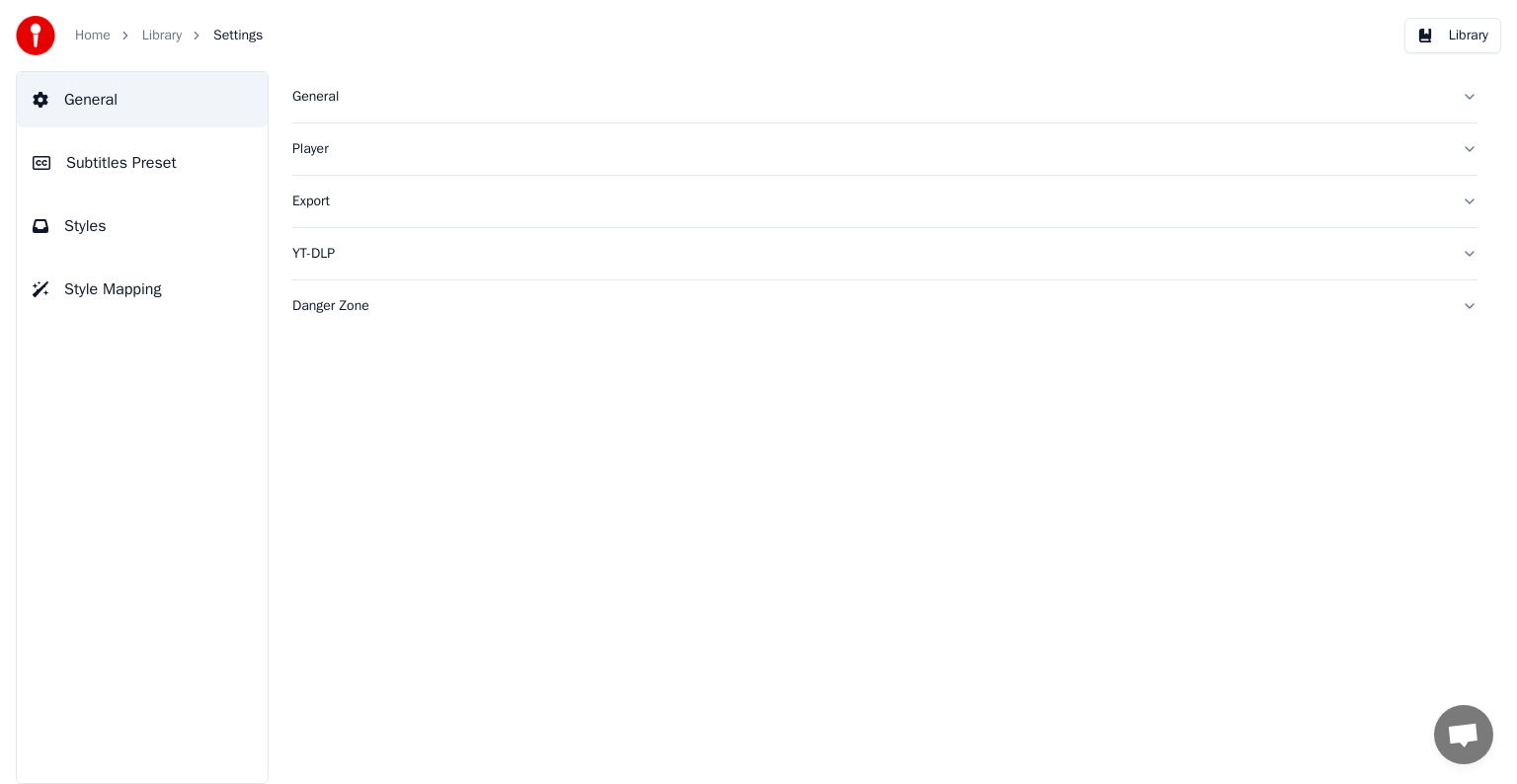 click on "Subtitles Preset" at bounding box center [142, 163] 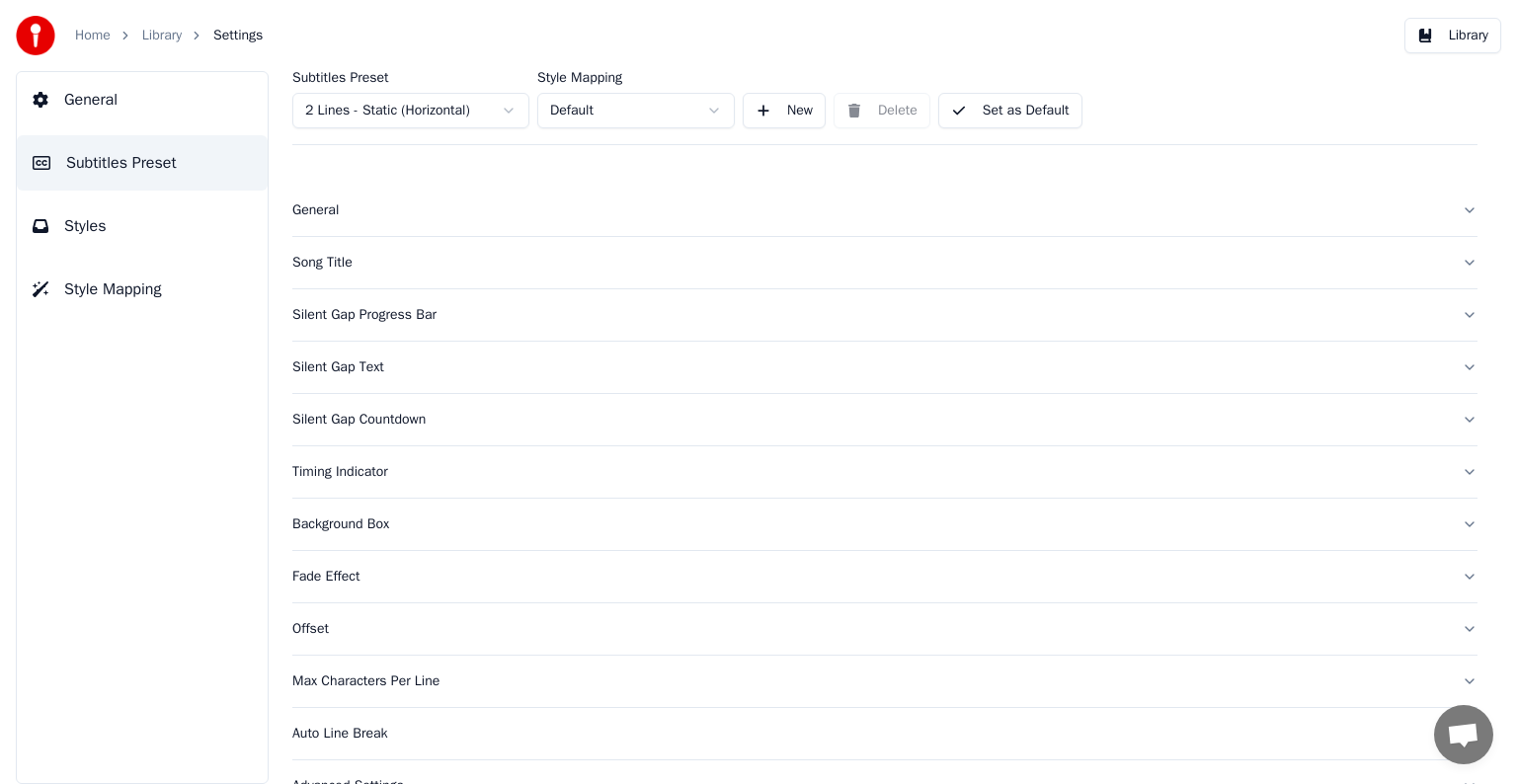 click on "Home Library Settings Library General Subtitles Preset Styles Style Mapping Subtitles Preset 2 Lines - Static (Horizontal) Style Mapping Default New Delete Set as Default General Song Title Silent Gap Progress Bar Silent Gap Text Silent Gap Countdown Timing Indicator Background Box Fade Effect Offset Max Characters Per Line Auto Line Break Advanced Settings Chat [PERSON_NAME] from Youka Desktop More channels Continue on Email Network offline. Reconnecting... No messages can be received or sent for now. Youka Desktop Hello! How can I help you?  [DATE] Hi! I'ts me again. The lyrics are not appearing. Even editing to add lyrics again, it's not appearing. I already spent 22 credits for this please check 22 hours ago [DATE] [PERSON_NAME], credits should refunded automatically in case of failure, please let me check 15 hours ago yeah but credits are used again in adding the lyrics in the song that supposed to be good in the first place 7 hours ago Read [PERSON_NAME] I added 22 more credits to your account. 6 hours ago" at bounding box center [758, 392] 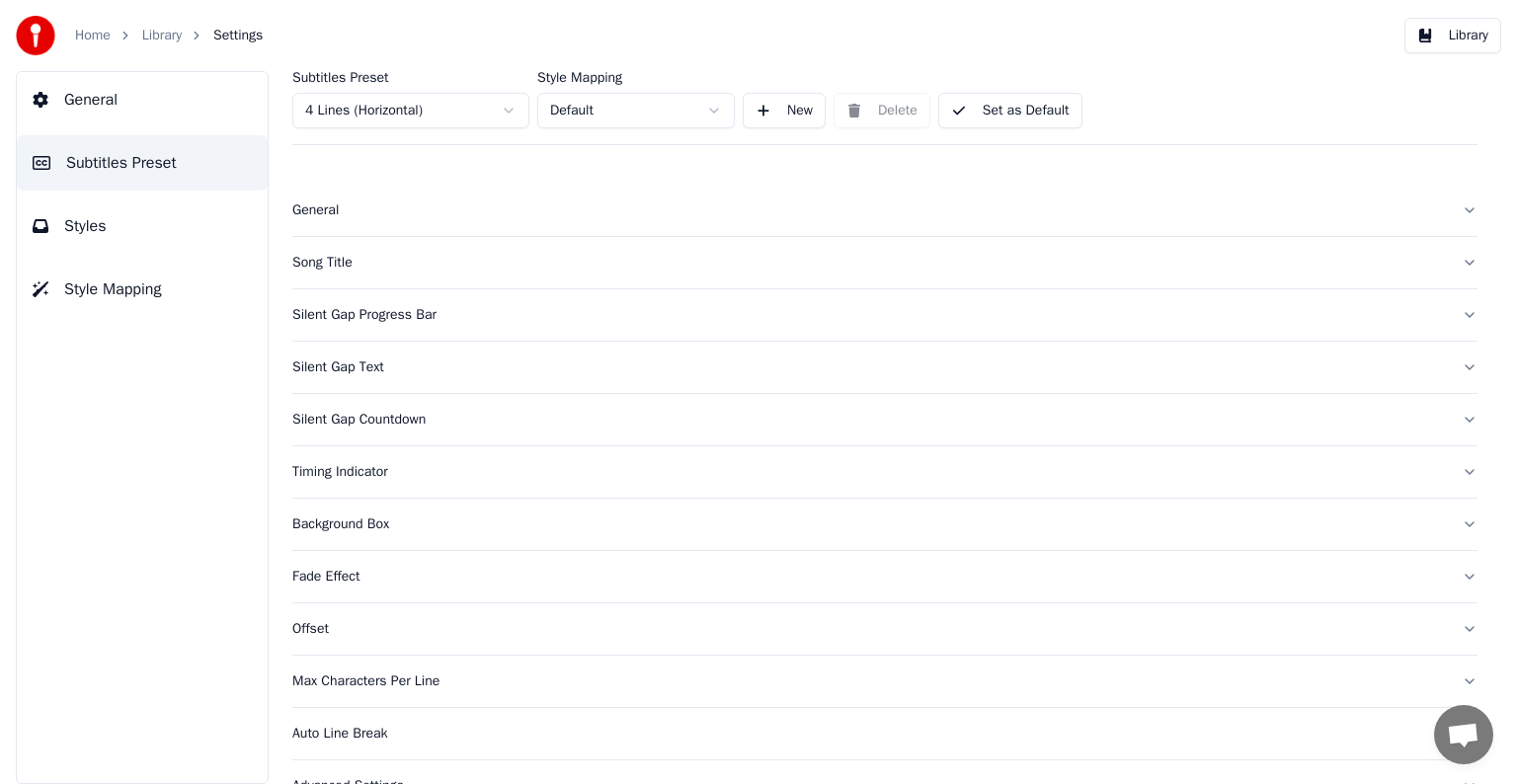 click on "Song Title" at bounding box center [869, 263] 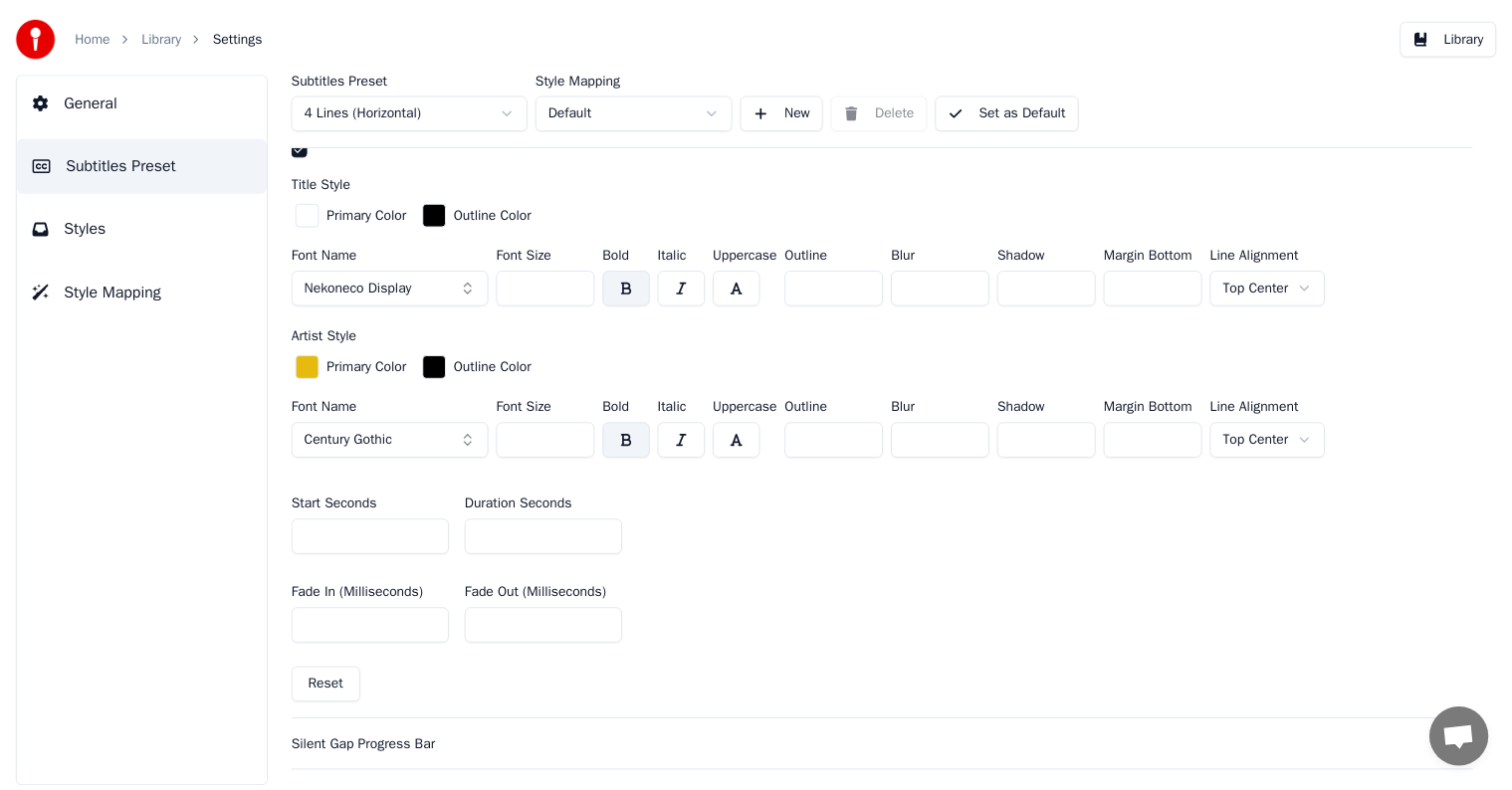 scroll, scrollTop: 696, scrollLeft: 0, axis: vertical 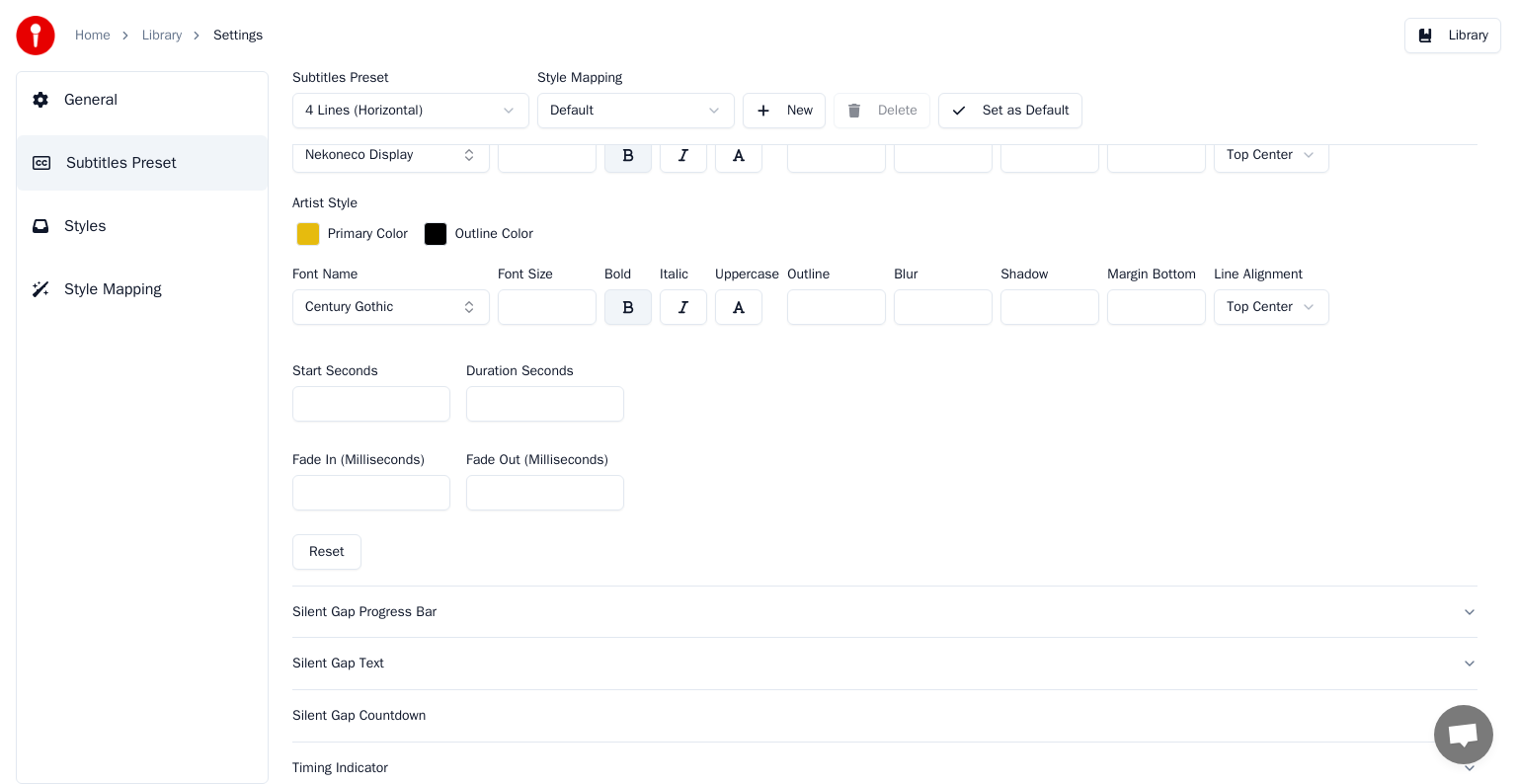 drag, startPoint x: 509, startPoint y: 401, endPoint x: 425, endPoint y: 399, distance: 84.02381 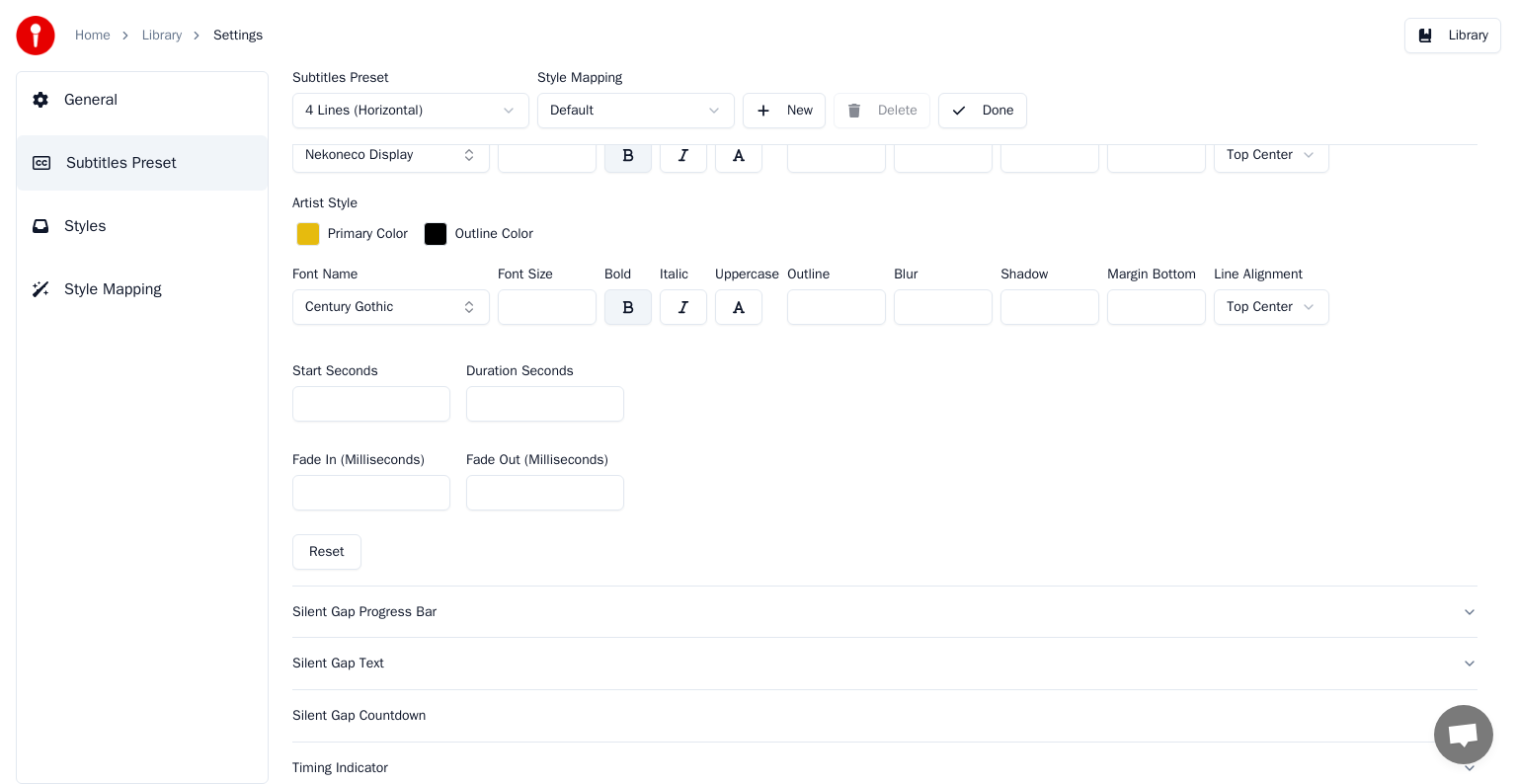 click on "Library" at bounding box center [162, 36] 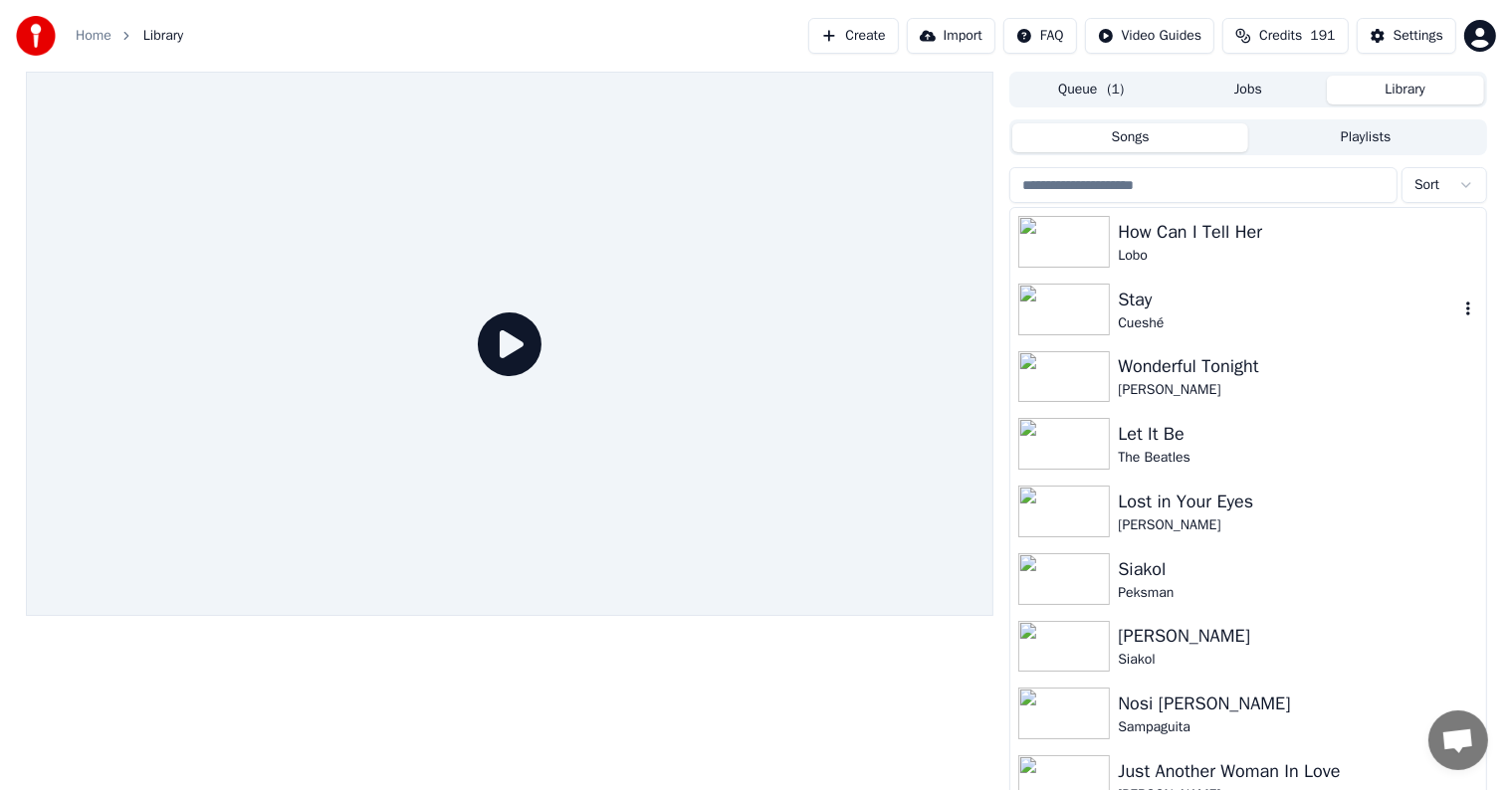 click on "Cueshé" at bounding box center (1287, 323) 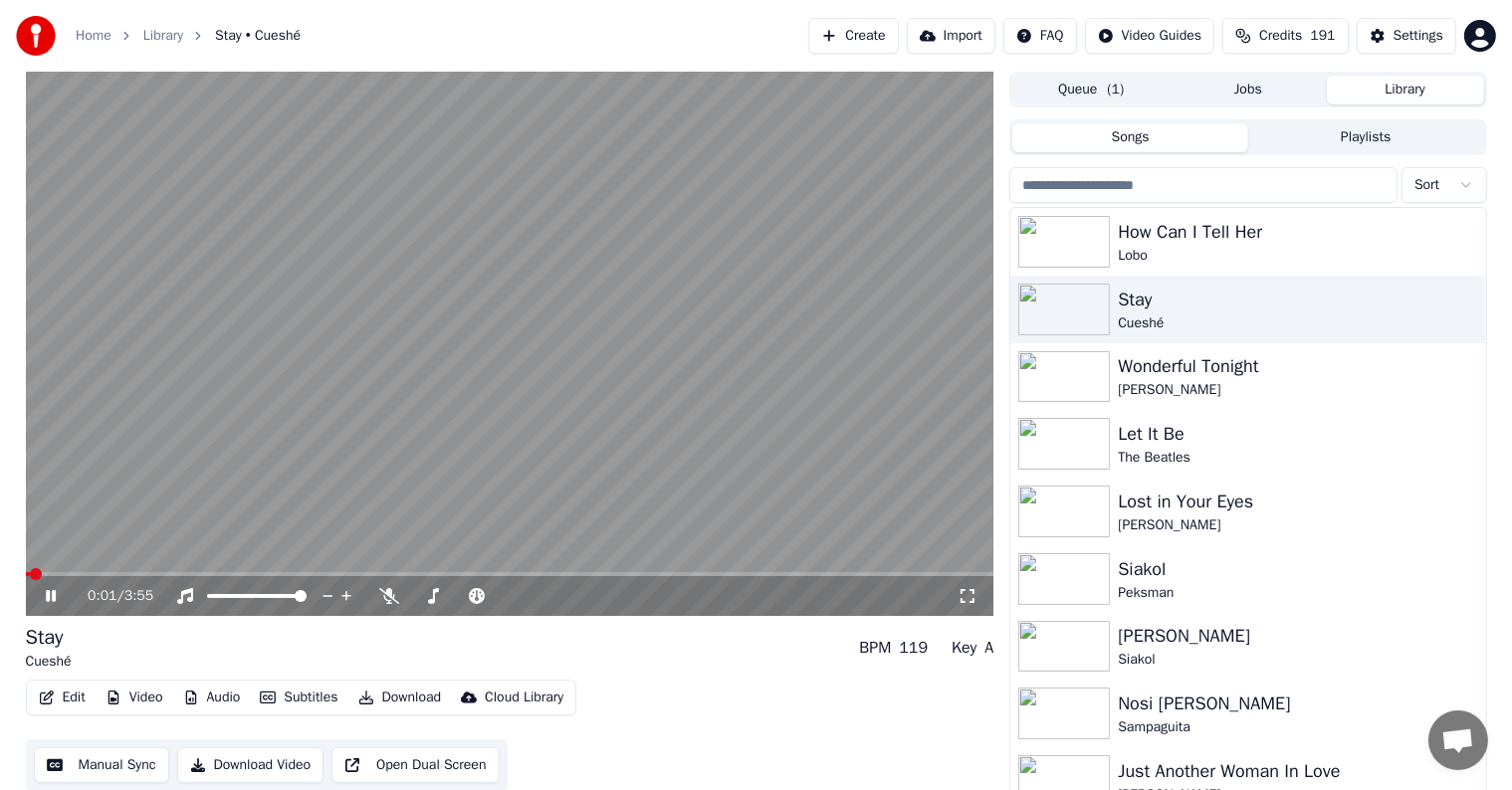click at bounding box center (510, 574) 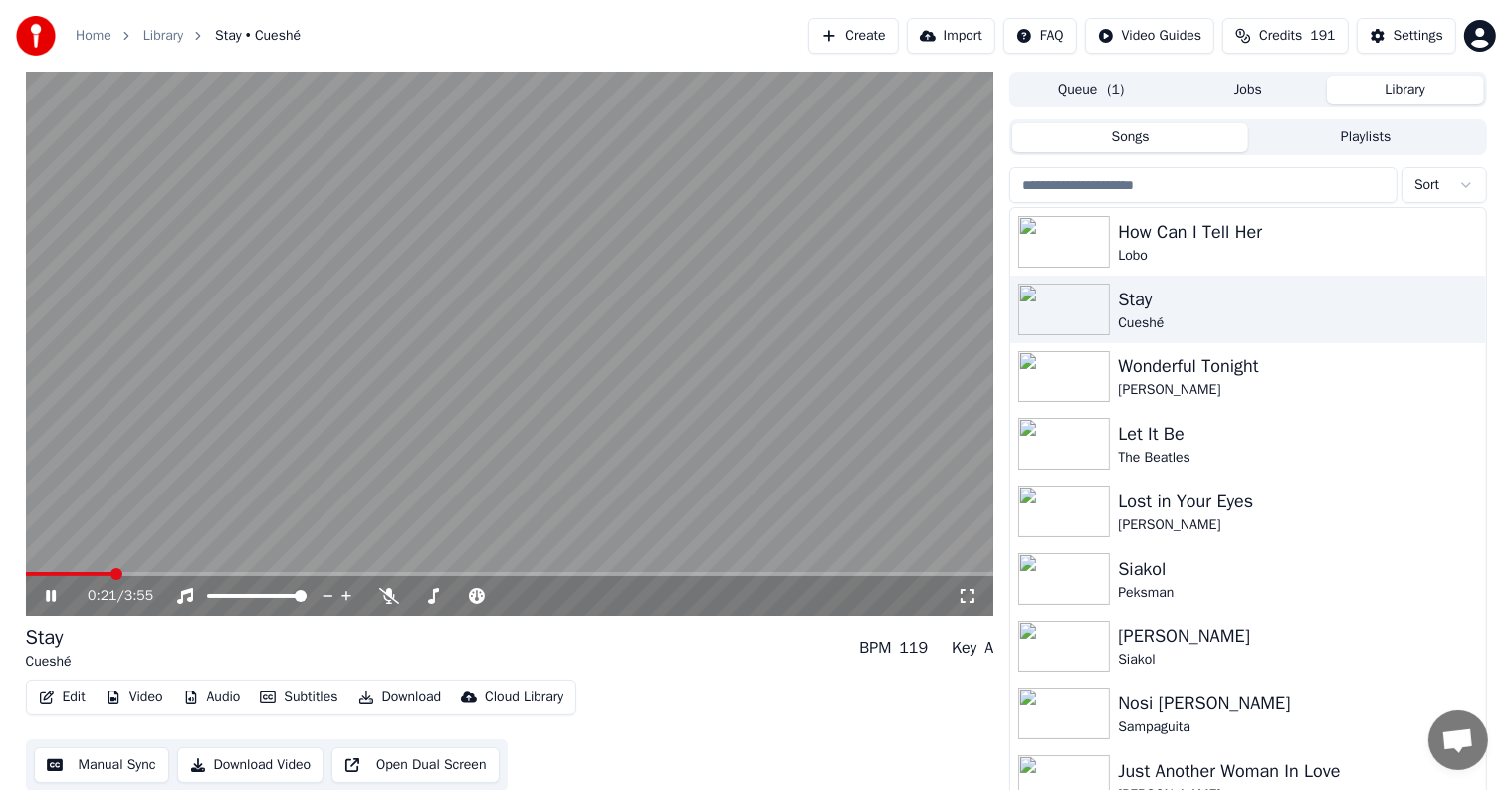 click at bounding box center (69, 574) 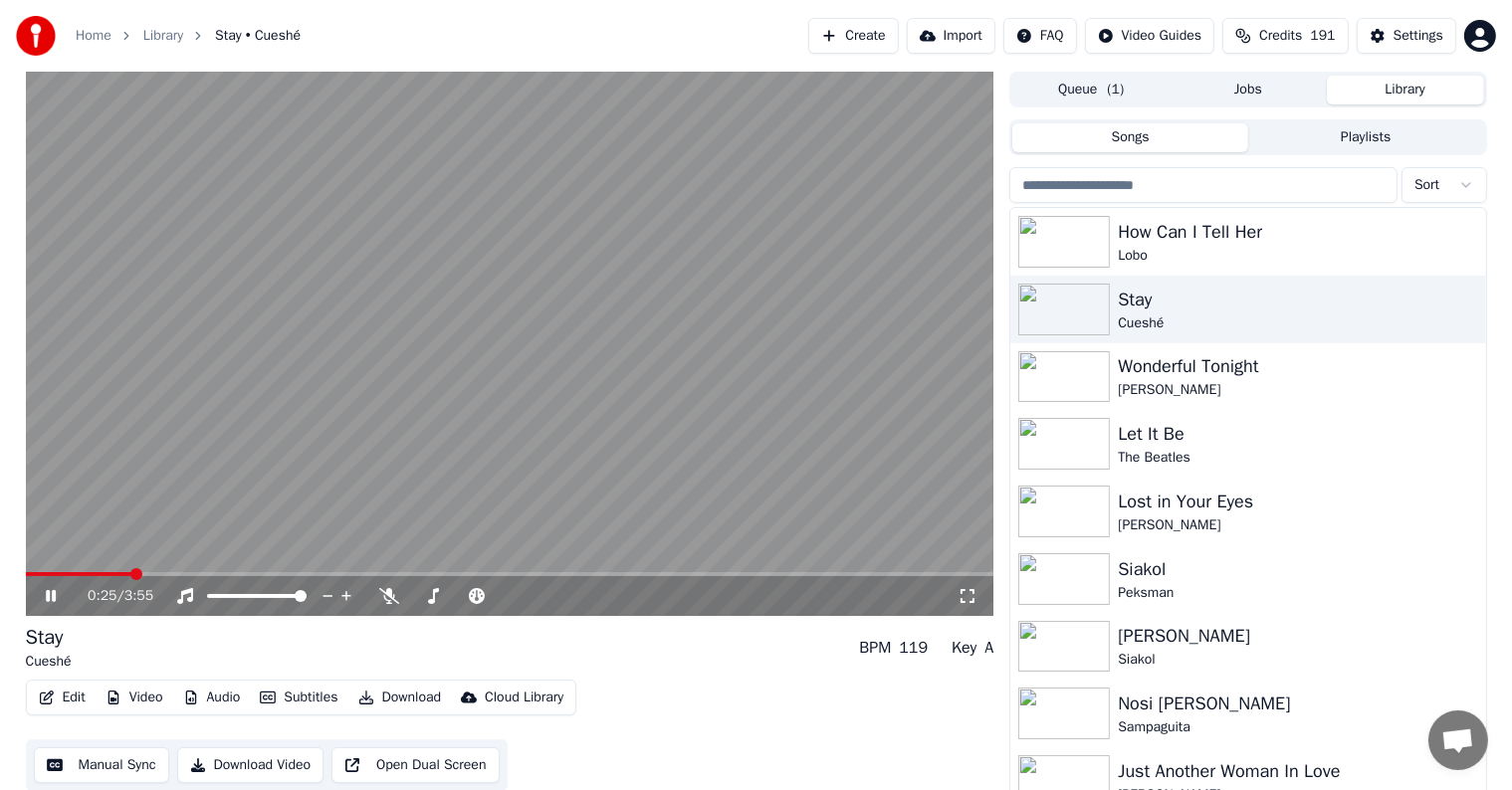 click at bounding box center [79, 574] 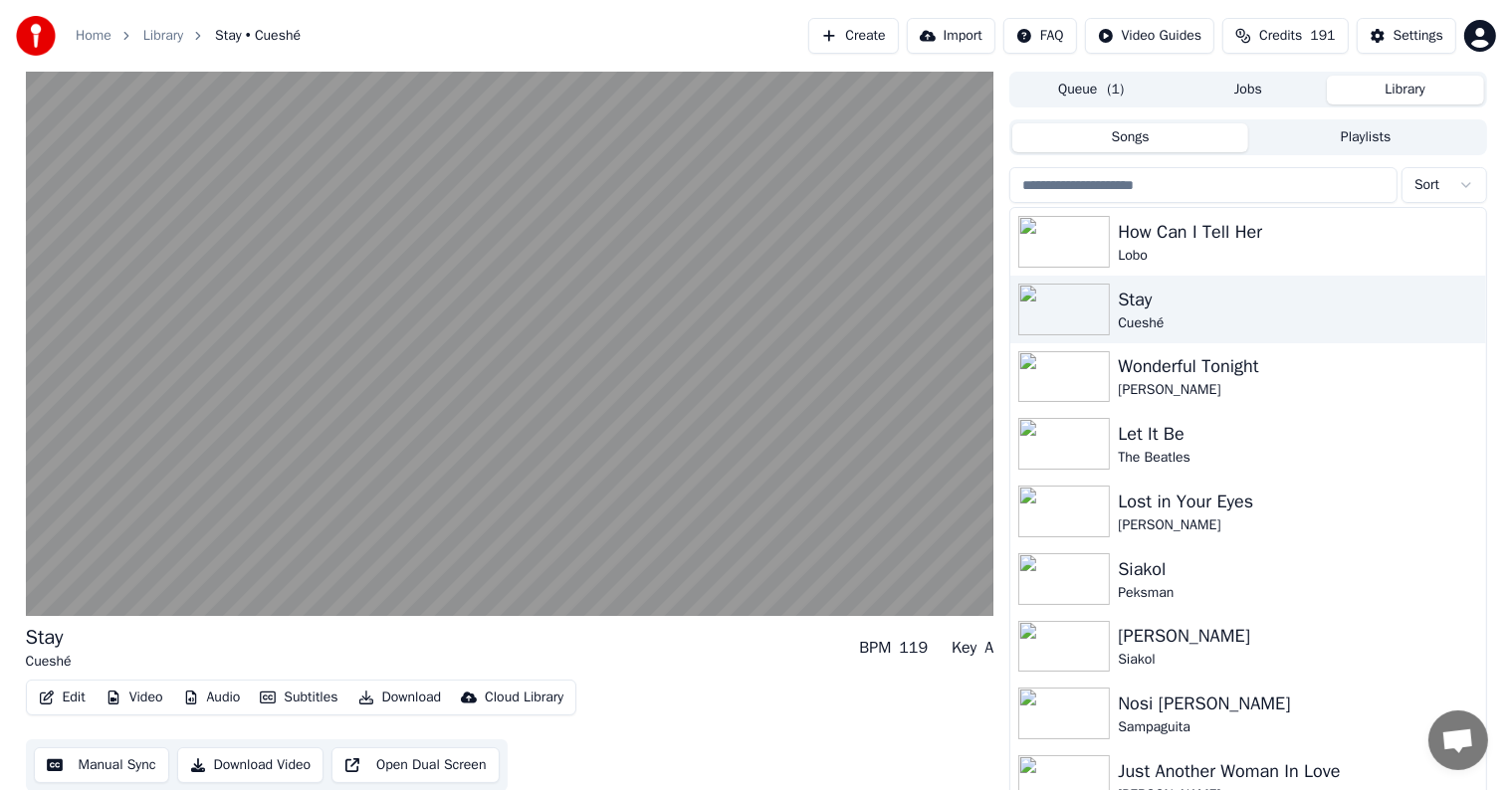 click on "Manual Sync" at bounding box center [102, 765] 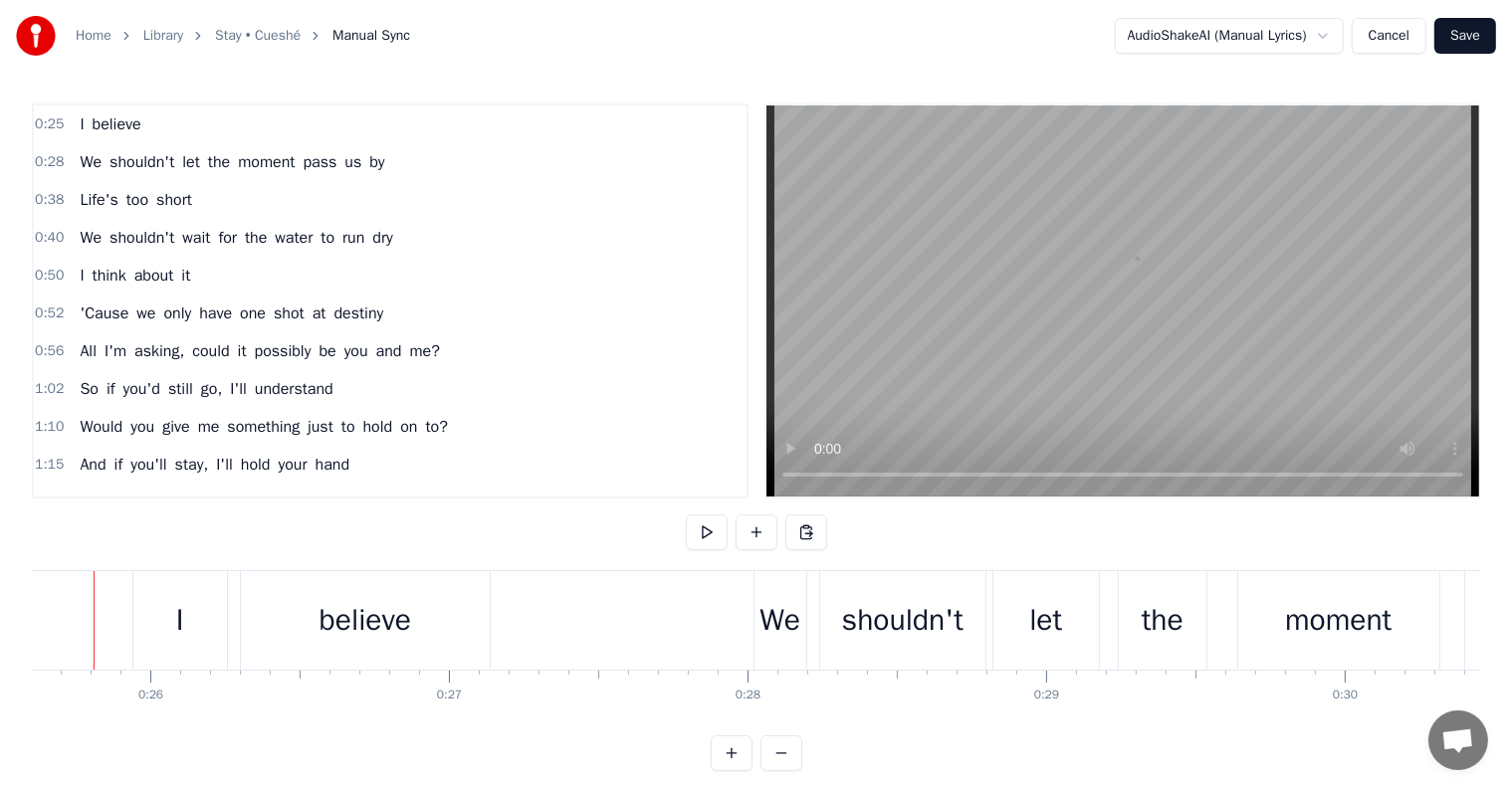 scroll, scrollTop: 0, scrollLeft: 7607, axis: horizontal 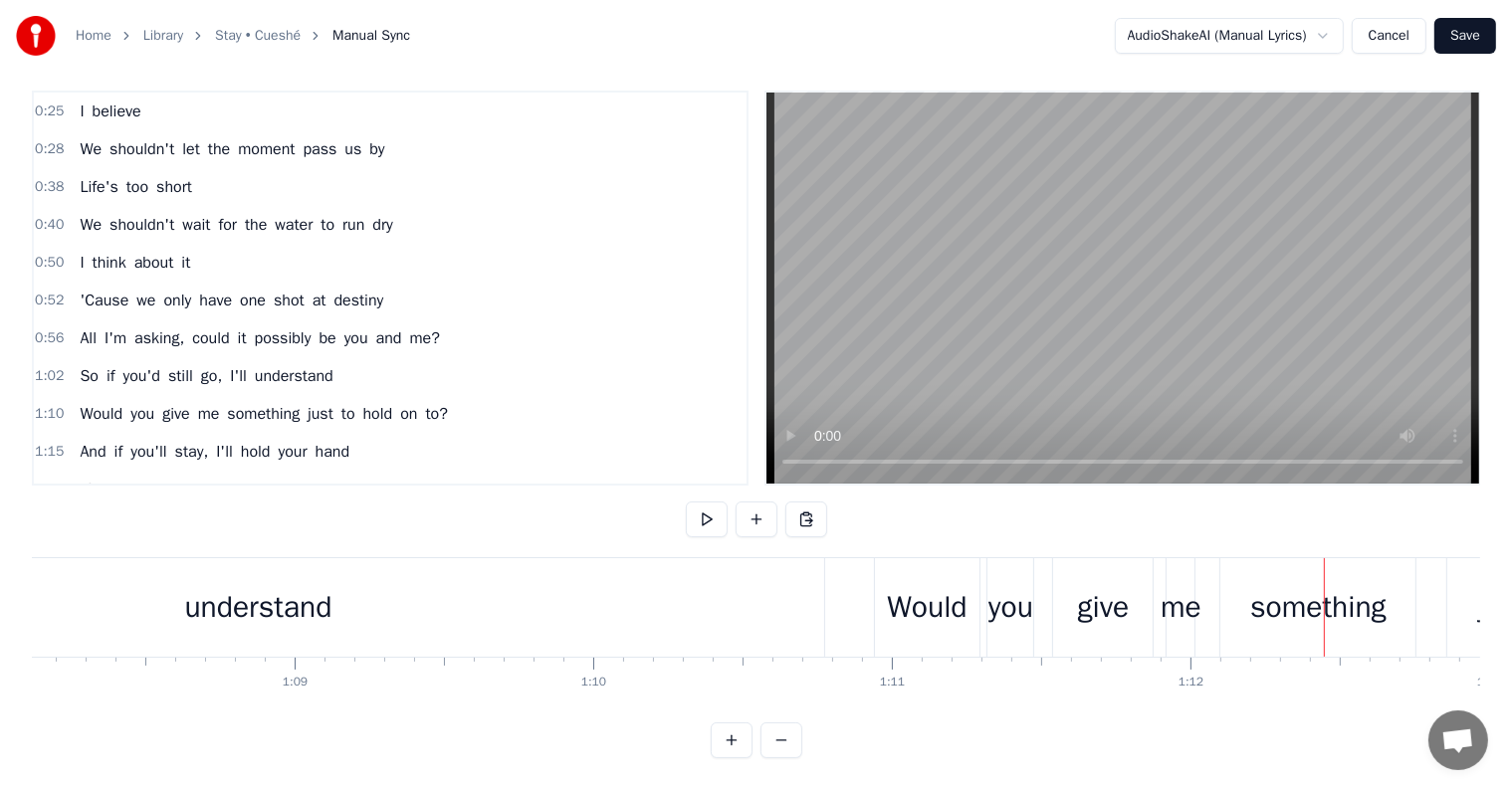 click on "me" at bounding box center [1181, 607] 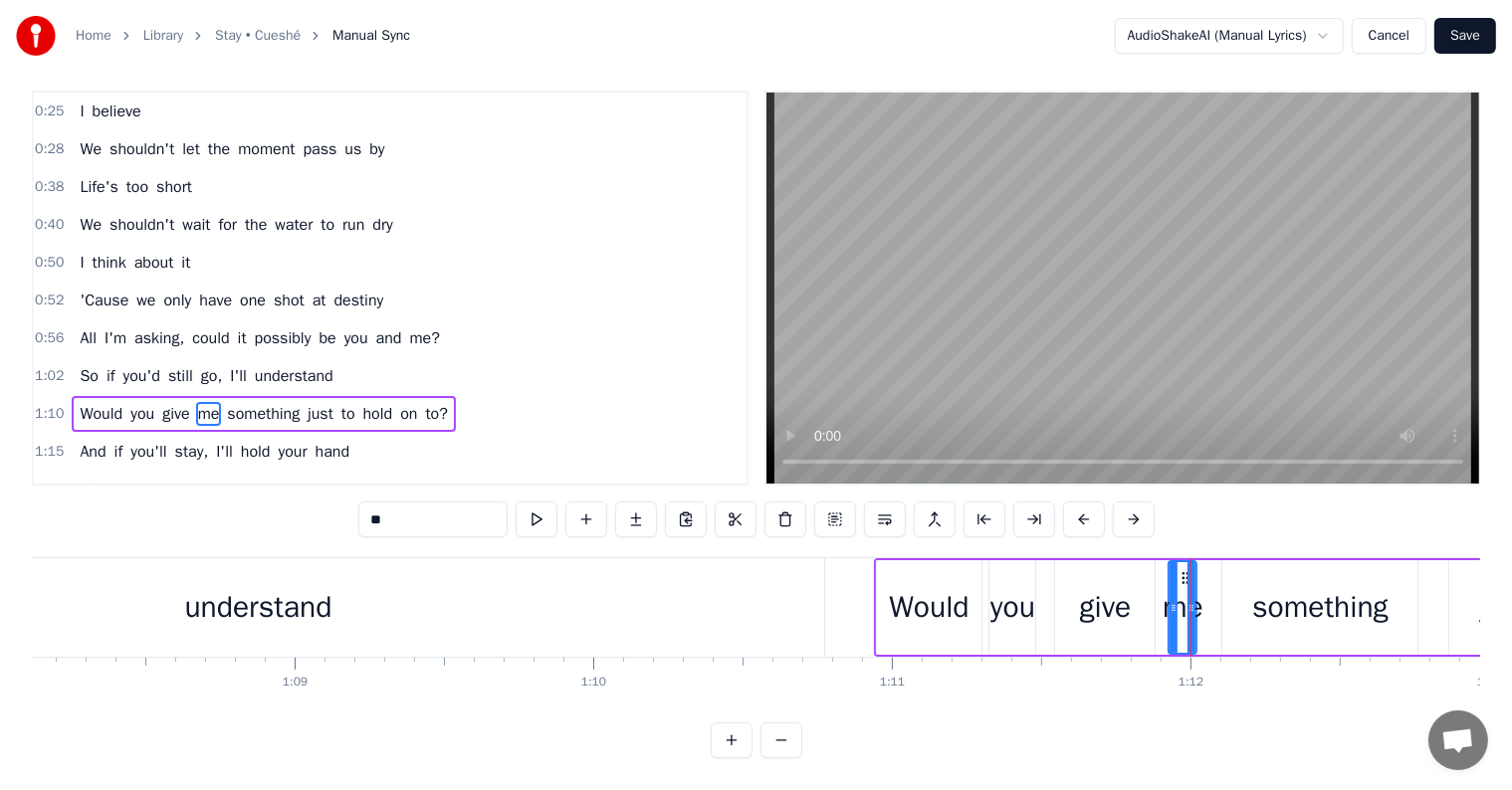 scroll, scrollTop: 0, scrollLeft: 0, axis: both 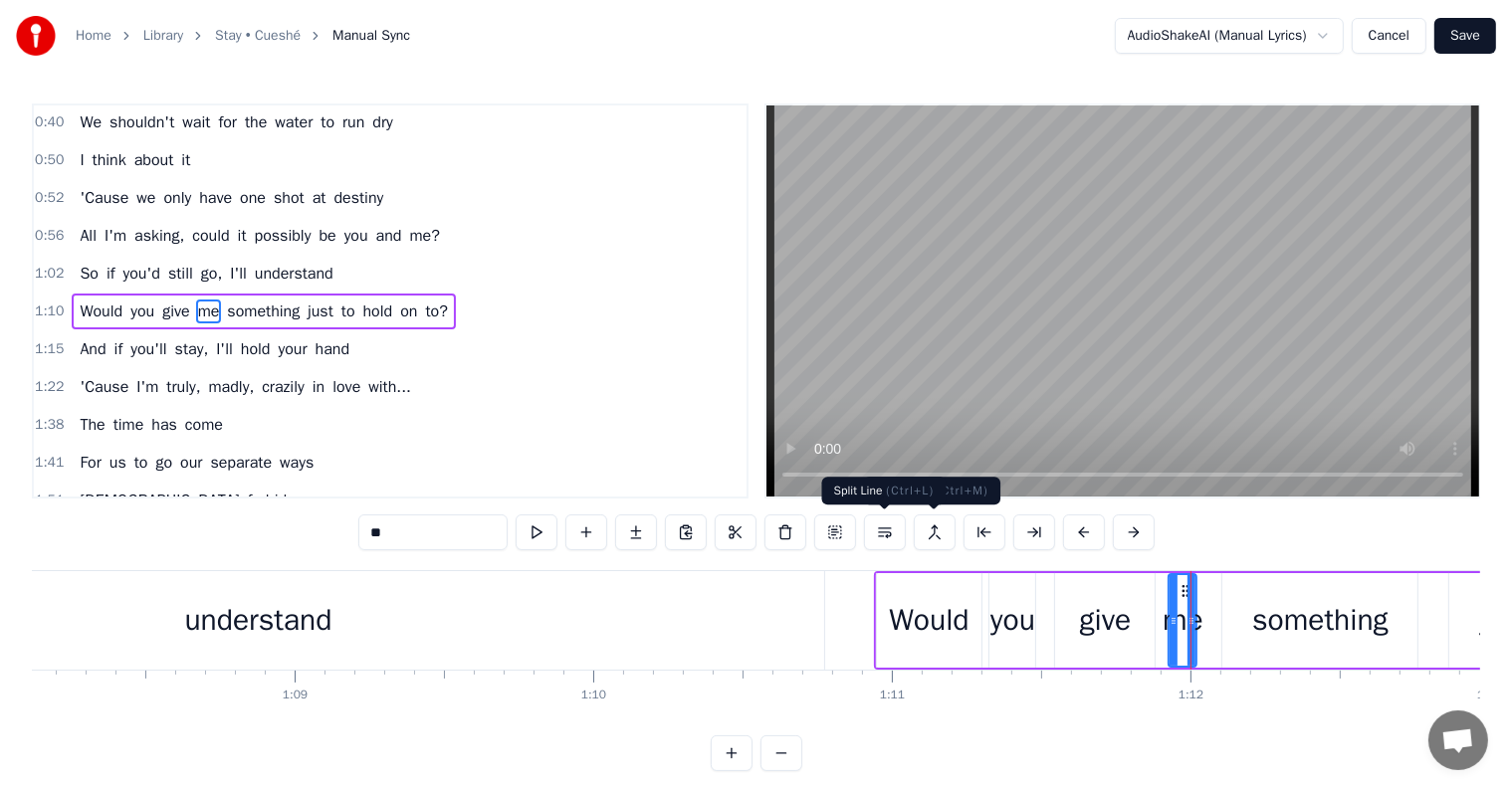 click at bounding box center (885, 532) 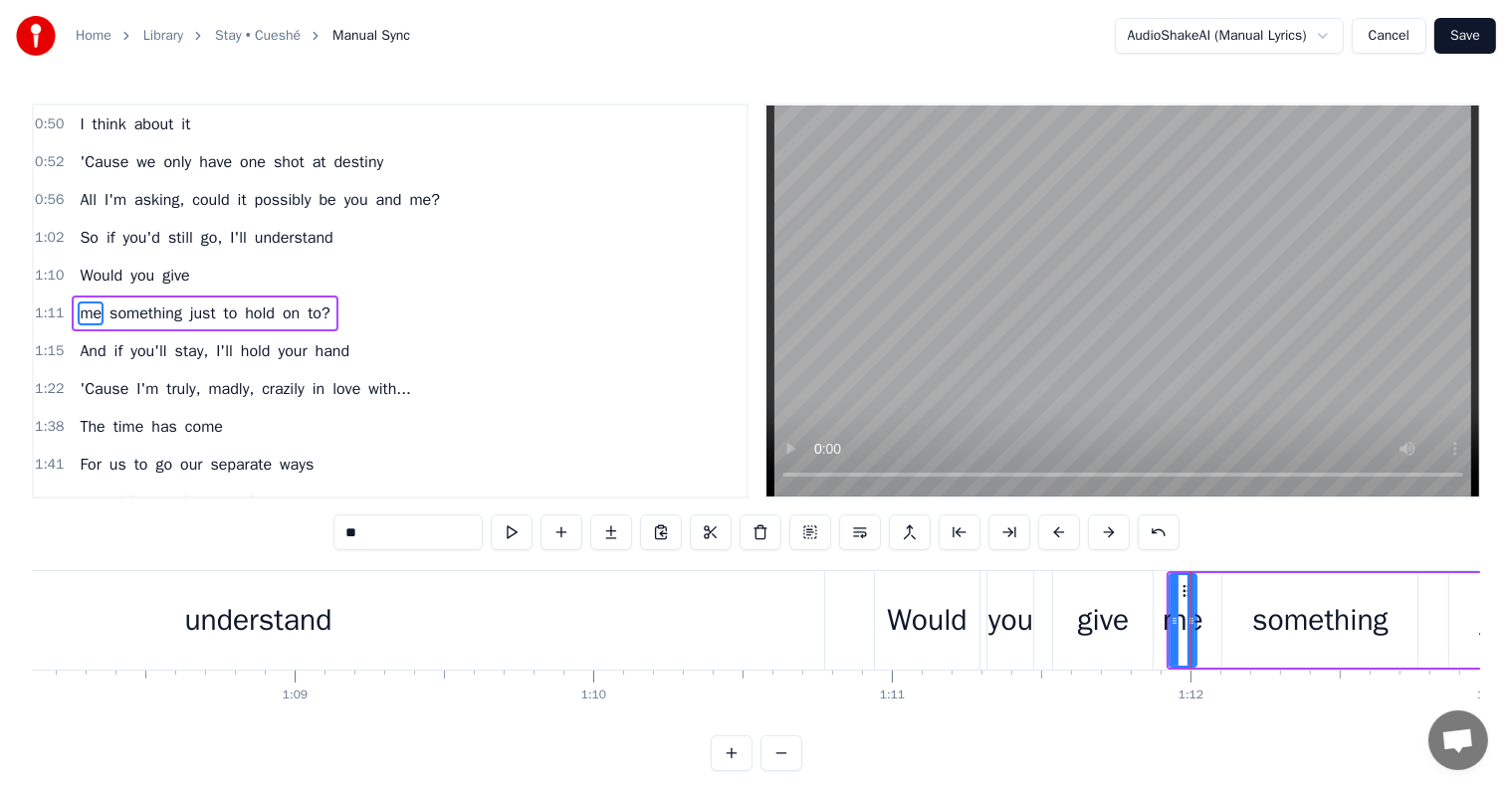 click on "understand" at bounding box center [258, 620] 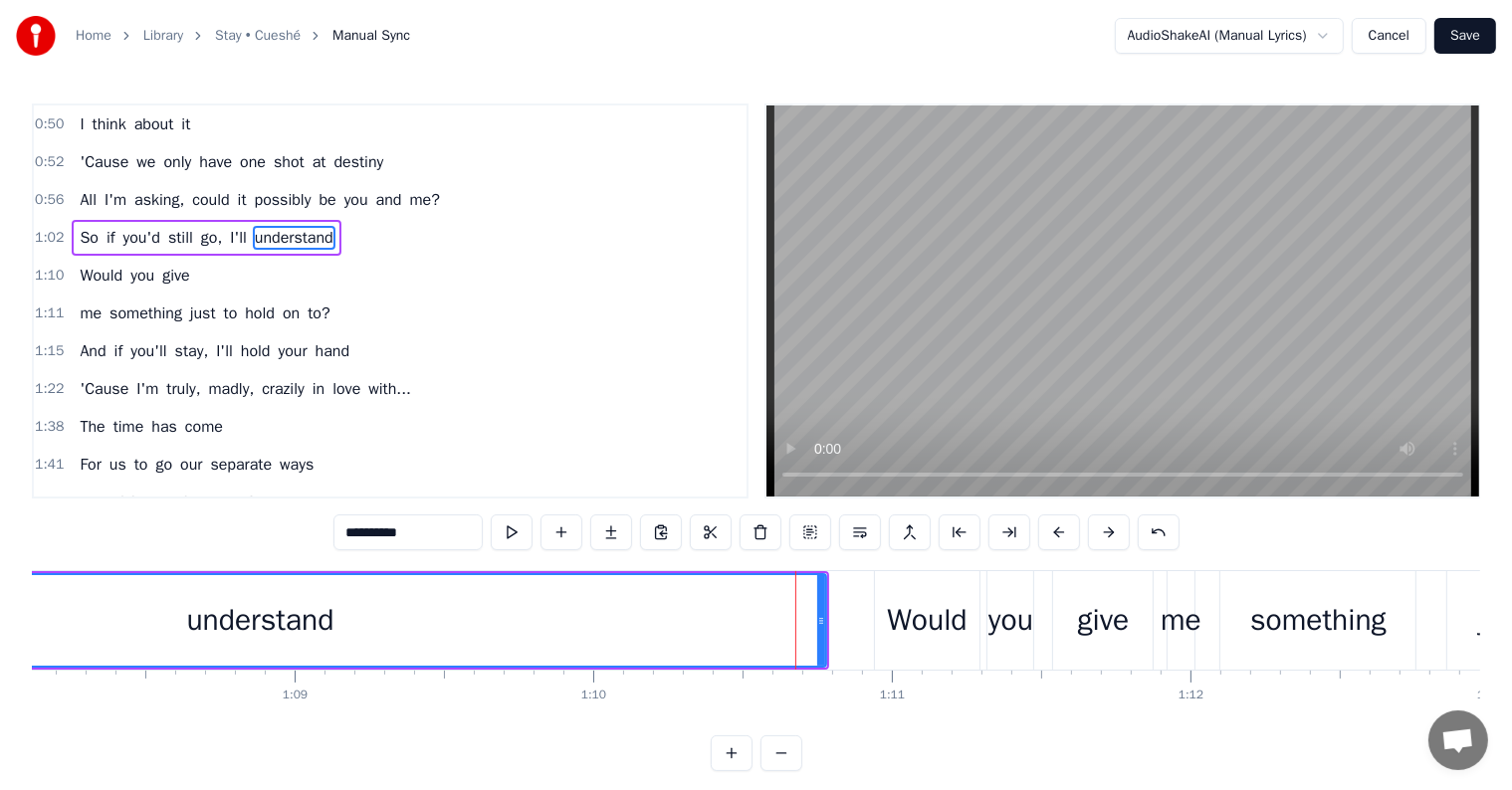 scroll, scrollTop: 79, scrollLeft: 0, axis: vertical 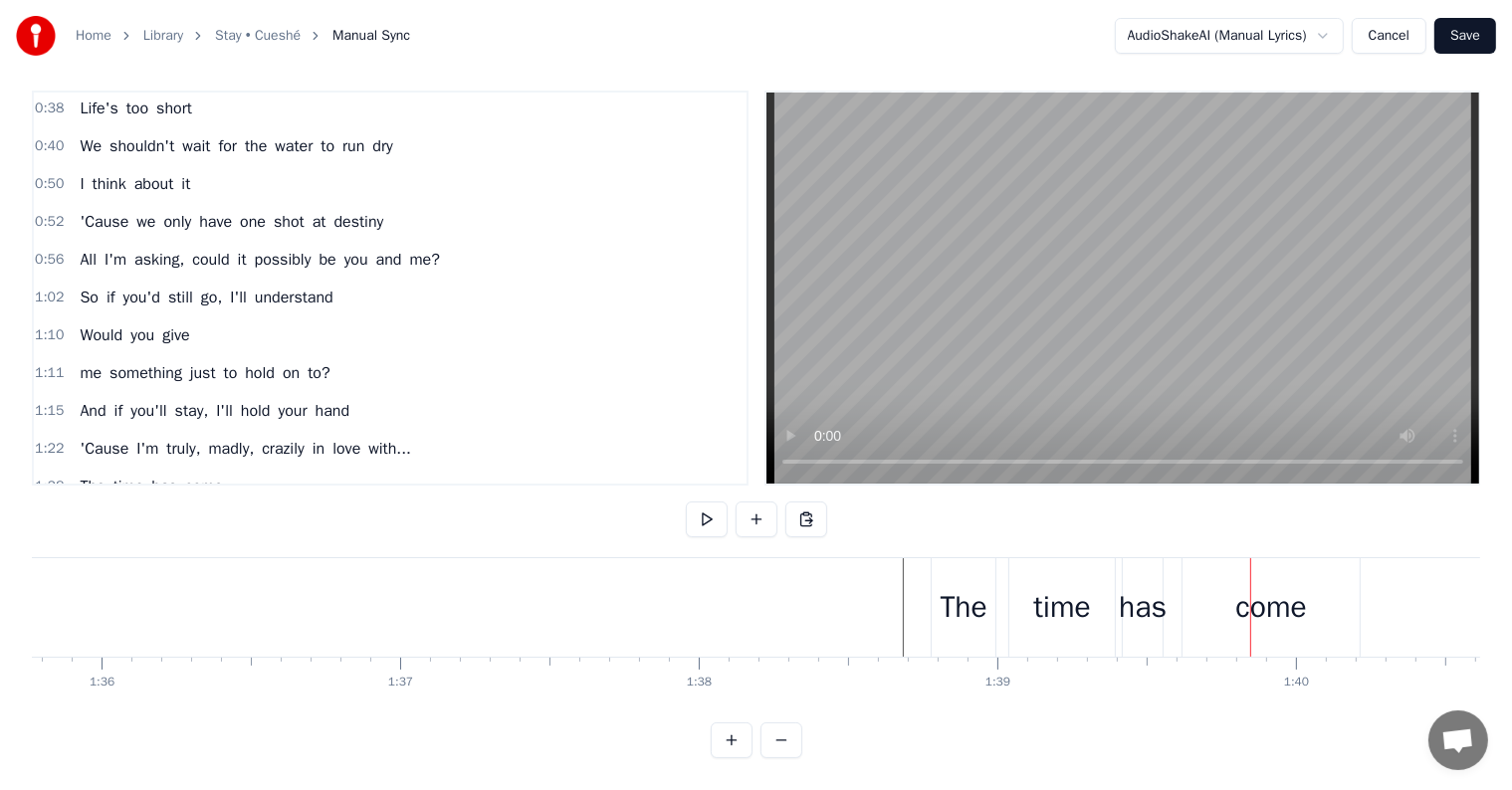 click at bounding box center (6666, 607) 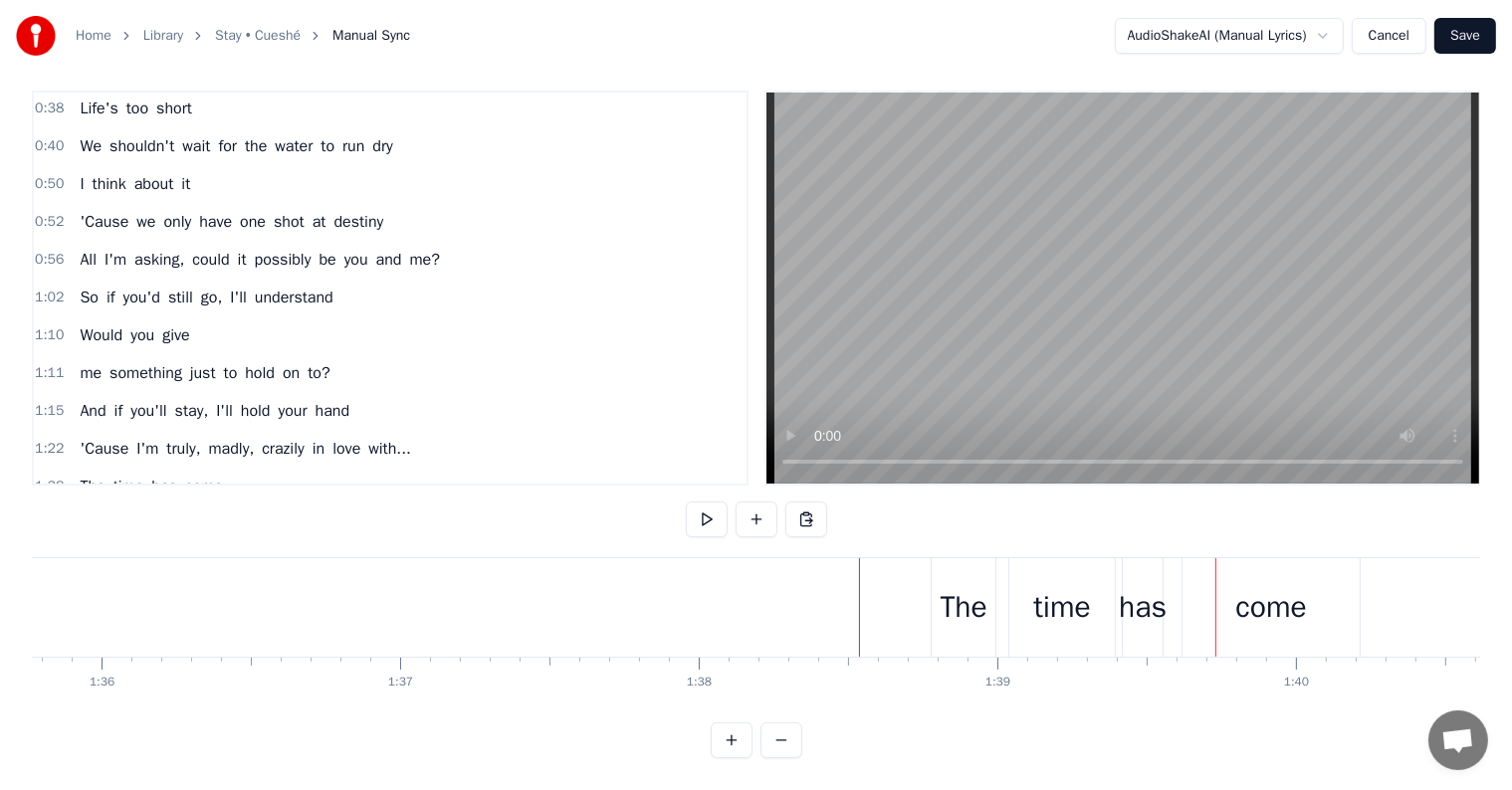 click on "time" at bounding box center (1062, 607) 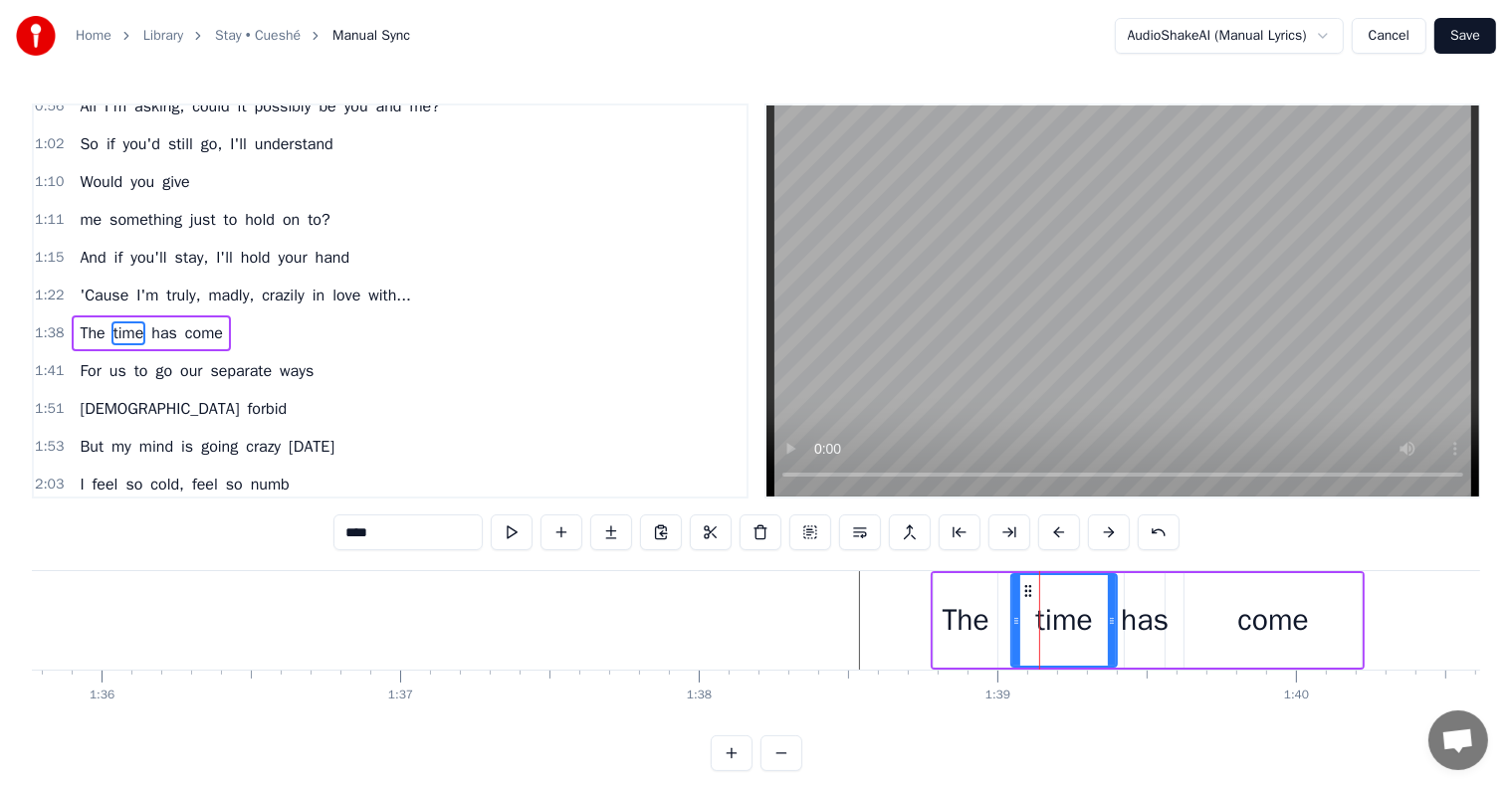 scroll, scrollTop: 262, scrollLeft: 0, axis: vertical 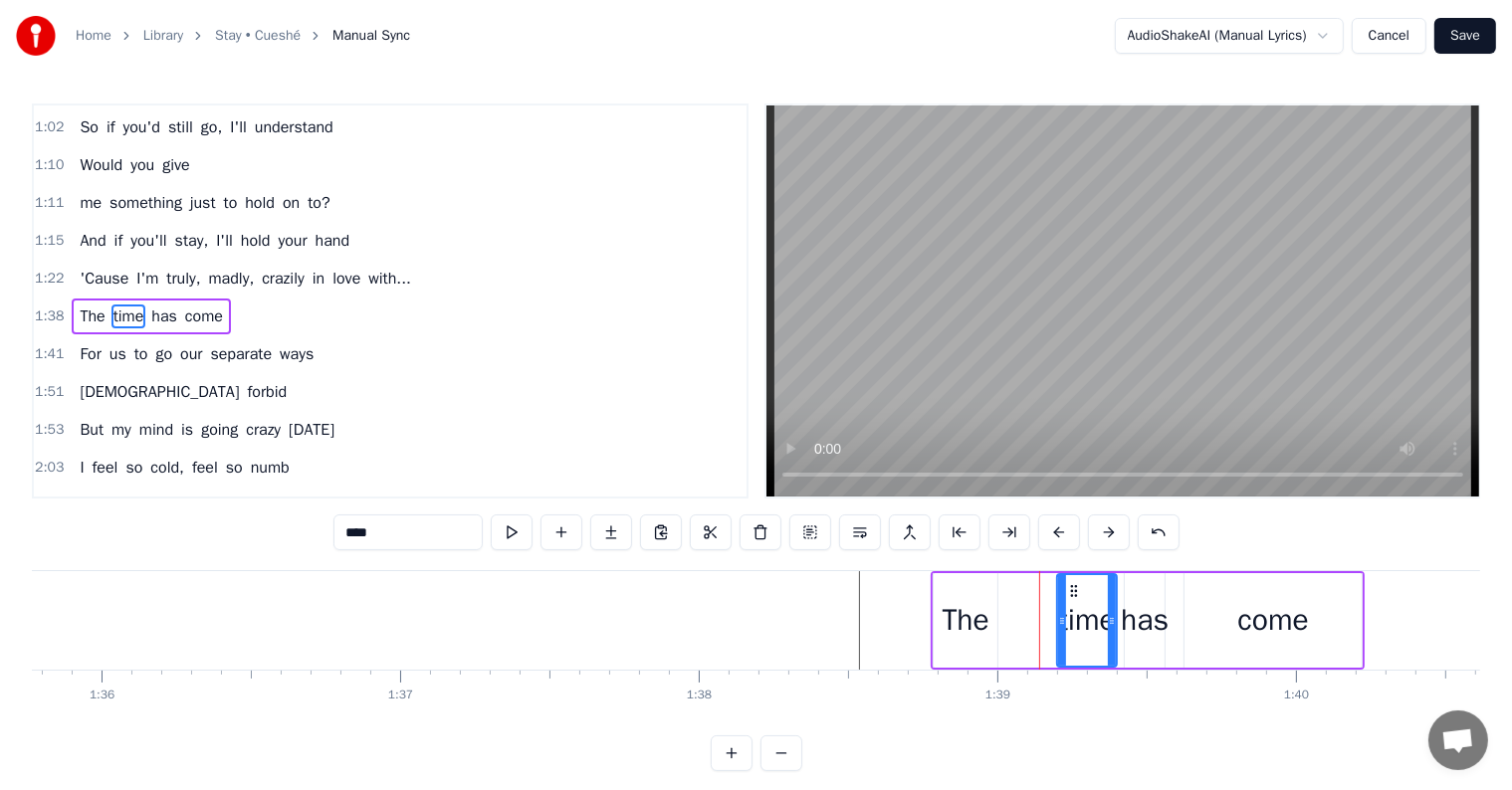 drag, startPoint x: 1015, startPoint y: 622, endPoint x: 1061, endPoint y: 629, distance: 46.52956 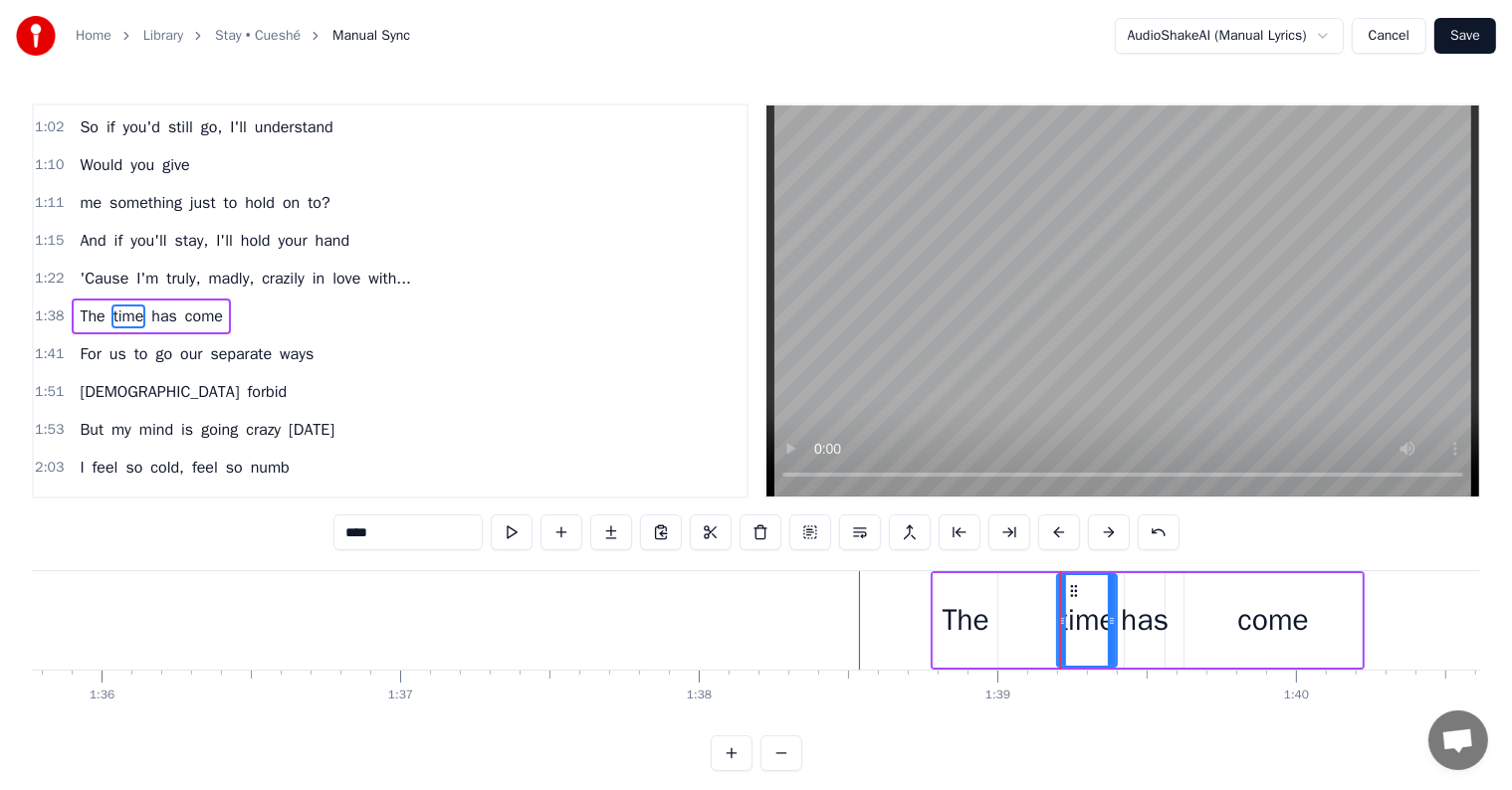 click on "The" at bounding box center (966, 620) 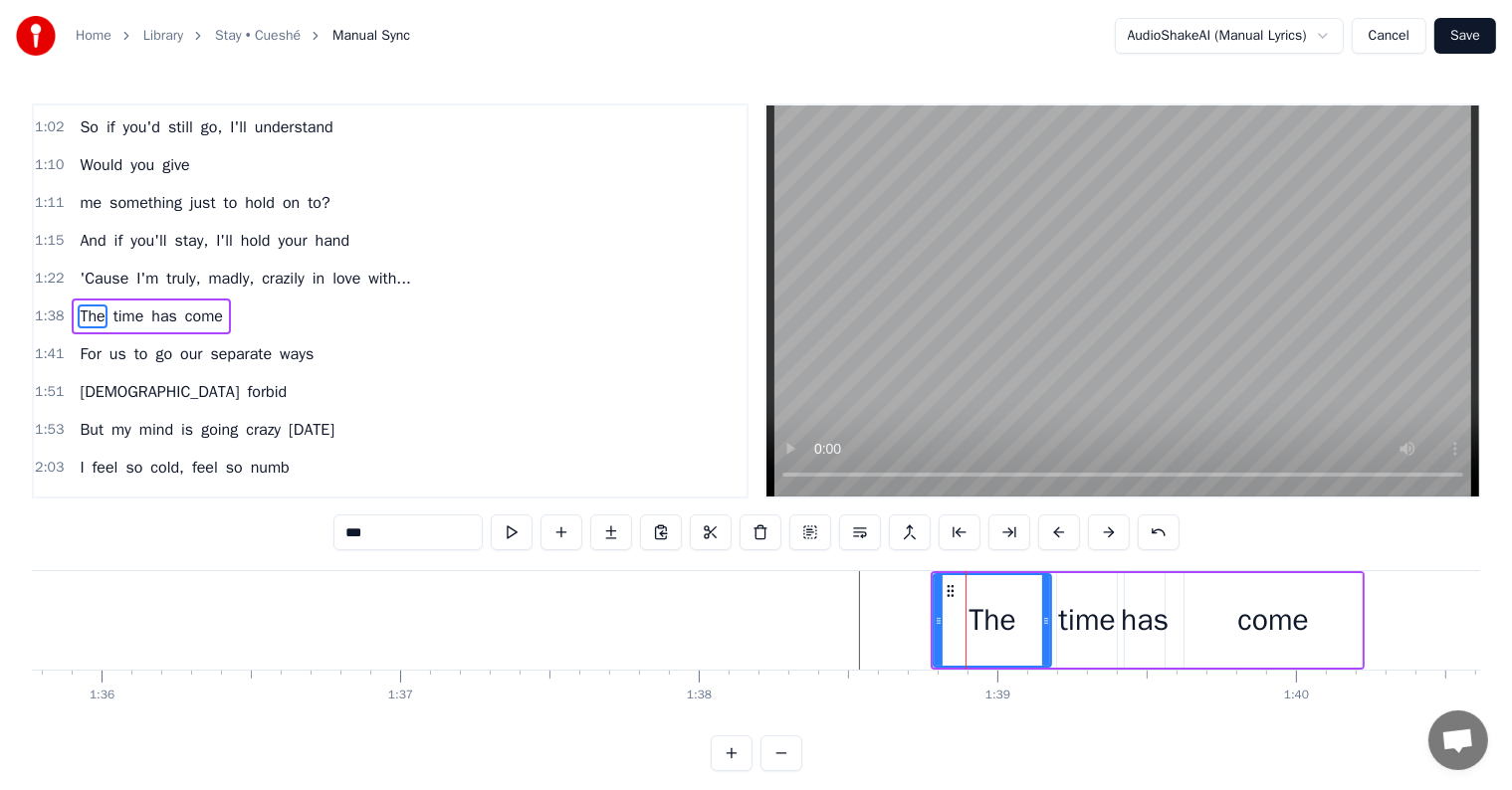 drag, startPoint x: 992, startPoint y: 622, endPoint x: 1046, endPoint y: 629, distance: 54.451814 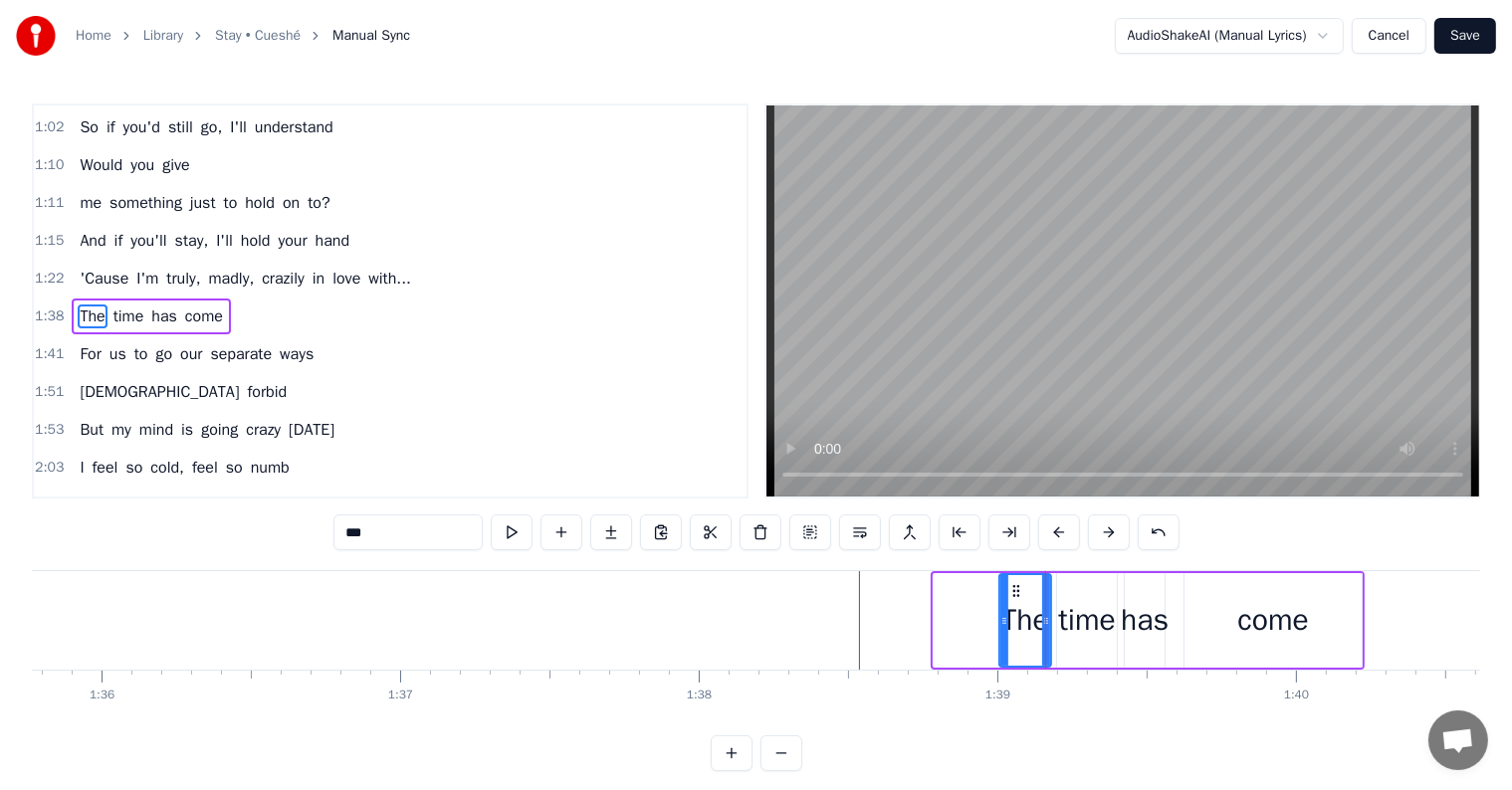 drag, startPoint x: 935, startPoint y: 615, endPoint x: 1000, endPoint y: 621, distance: 65.27634 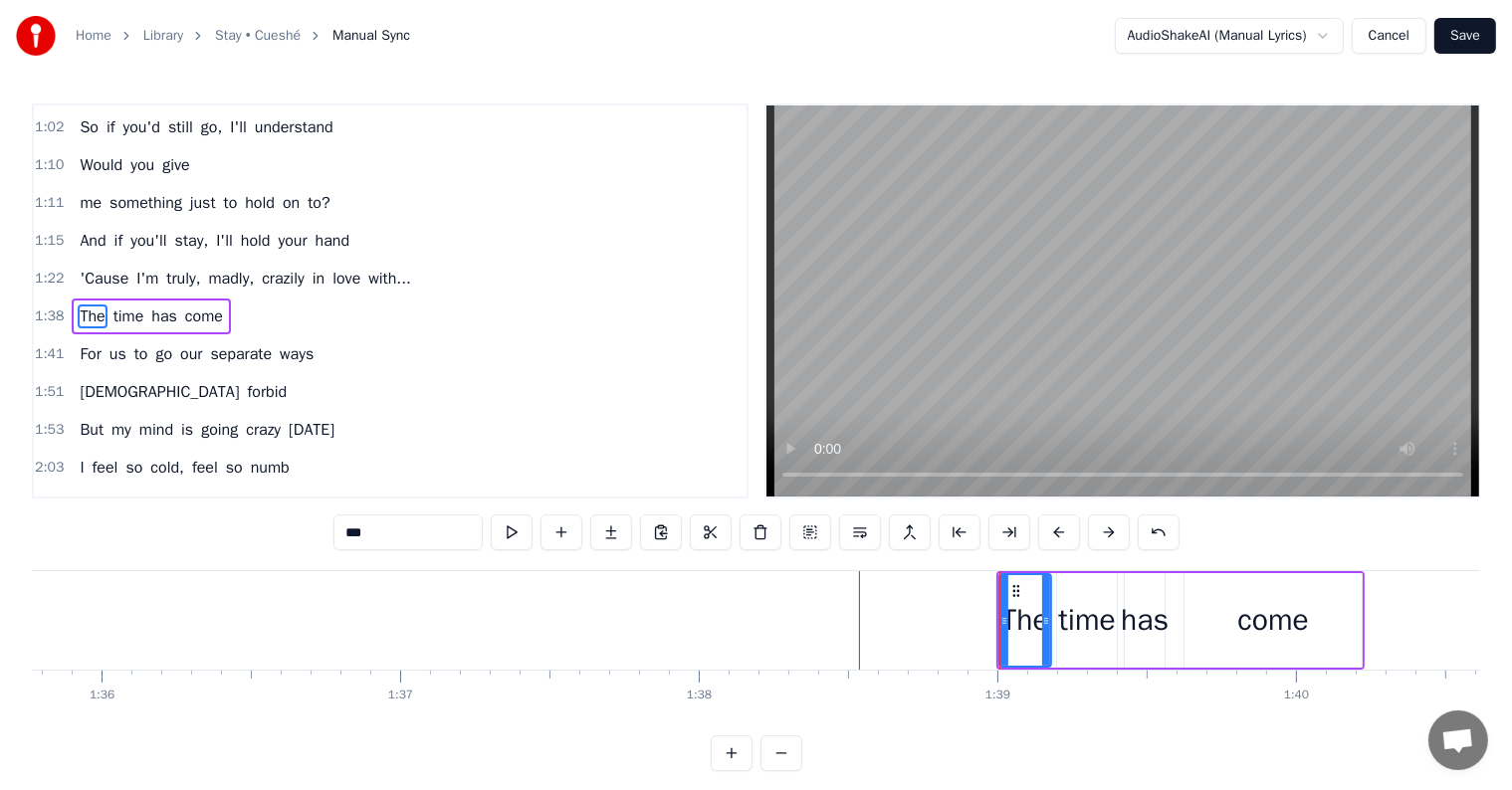 click at bounding box center [6666, 620] 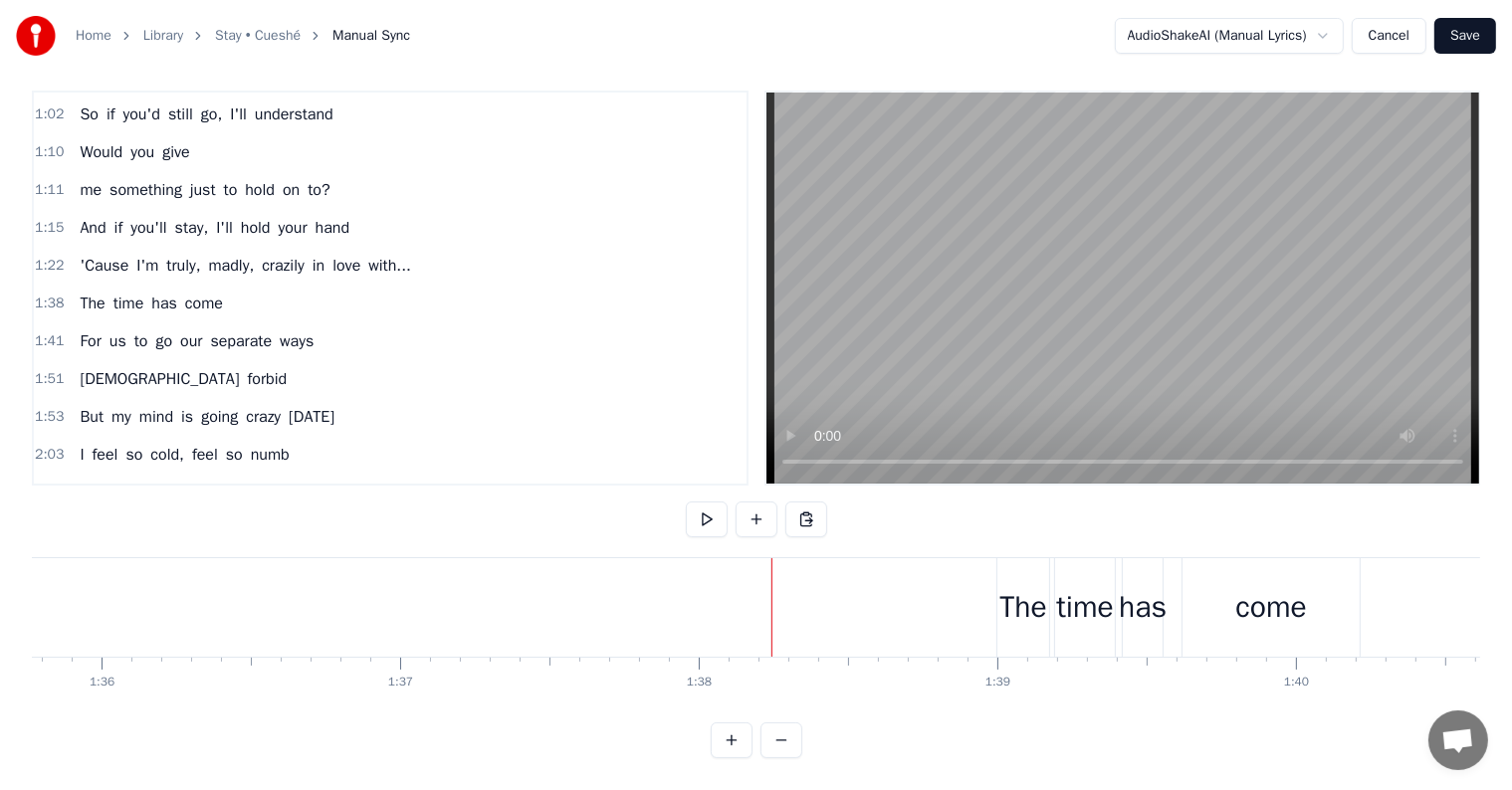 scroll, scrollTop: 30, scrollLeft: 0, axis: vertical 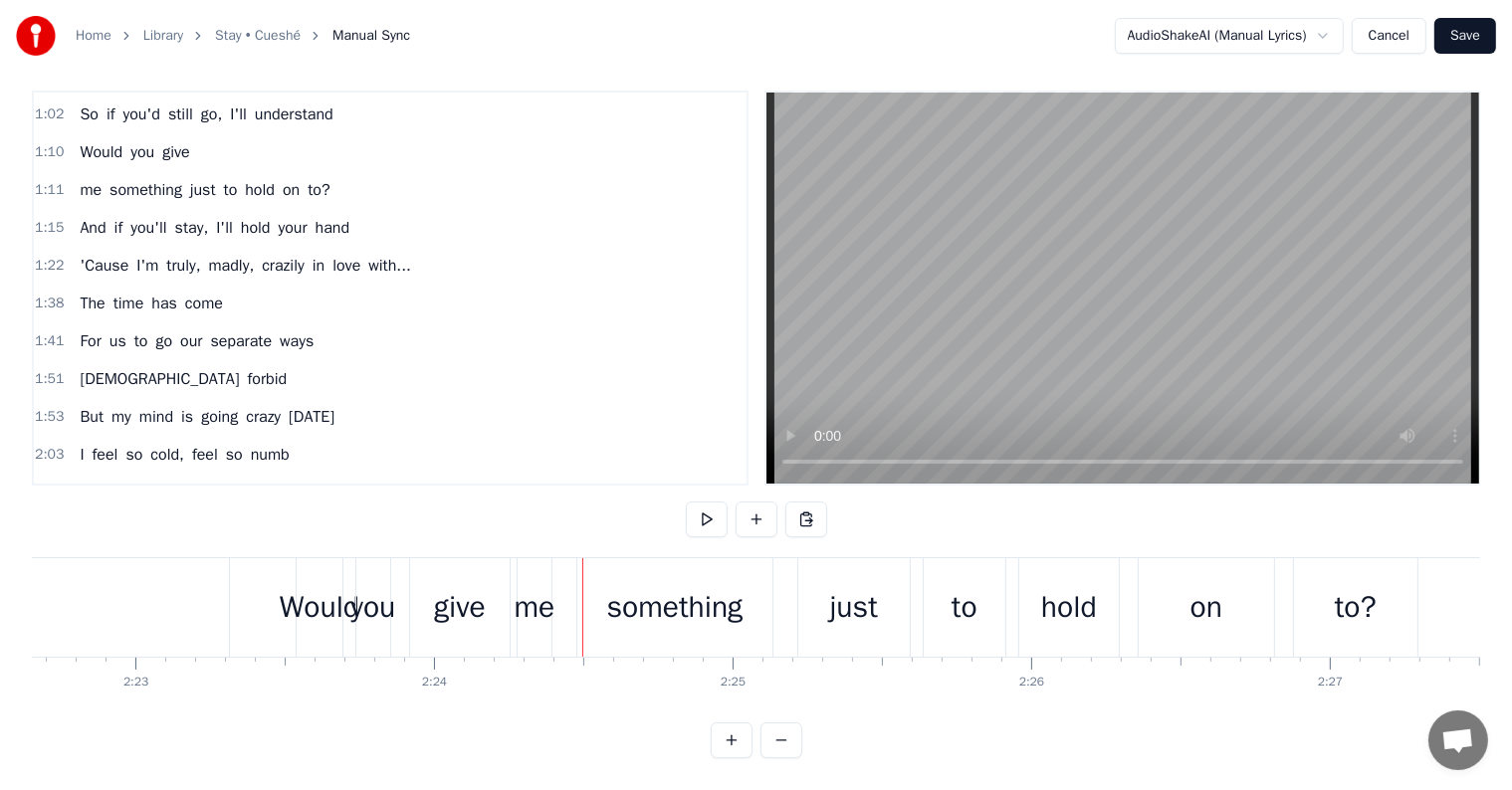 click on "Would you give me something just to hold on to?" at bounding box center (859, 607) 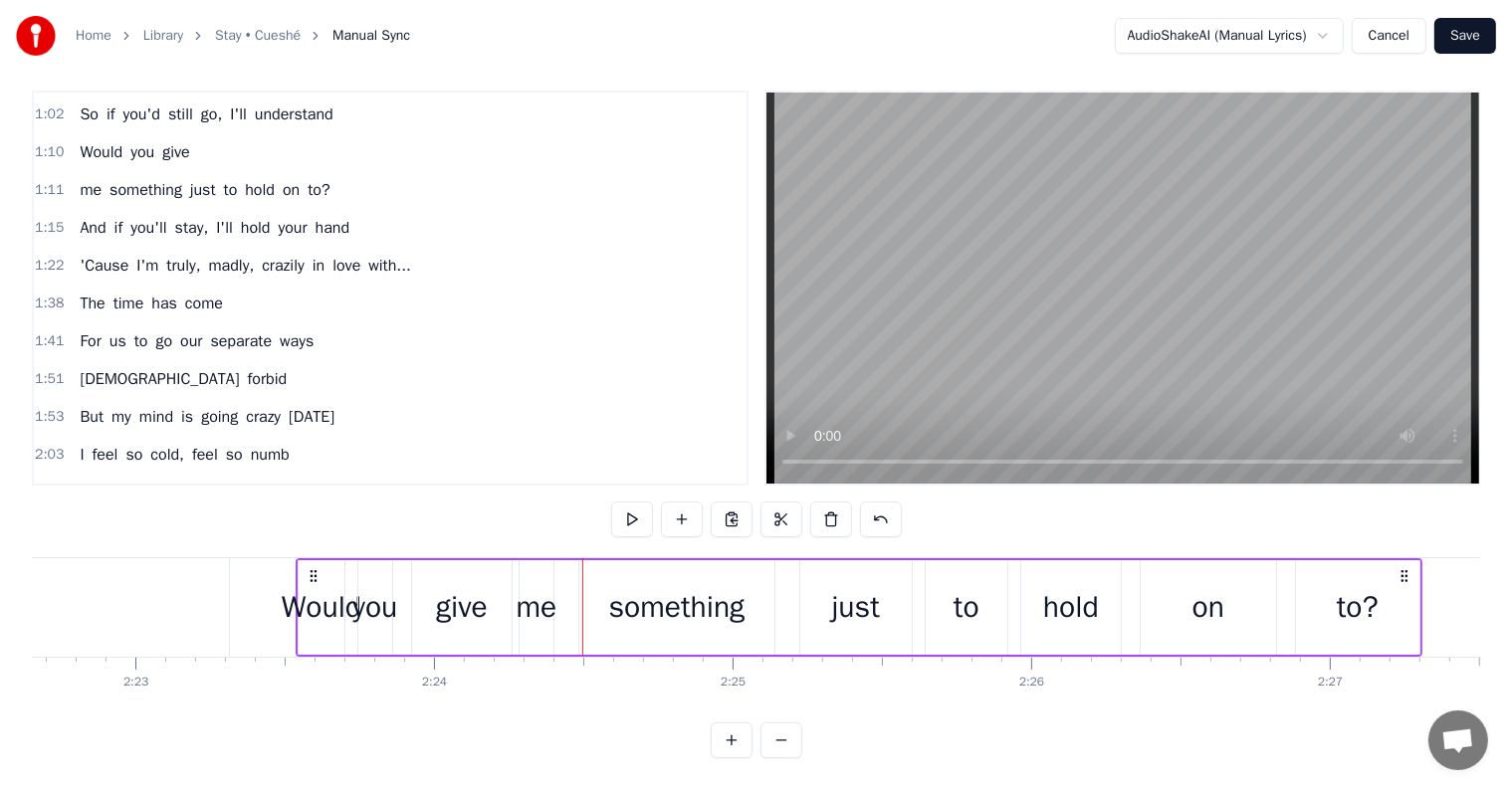 click on "me" at bounding box center [536, 607] 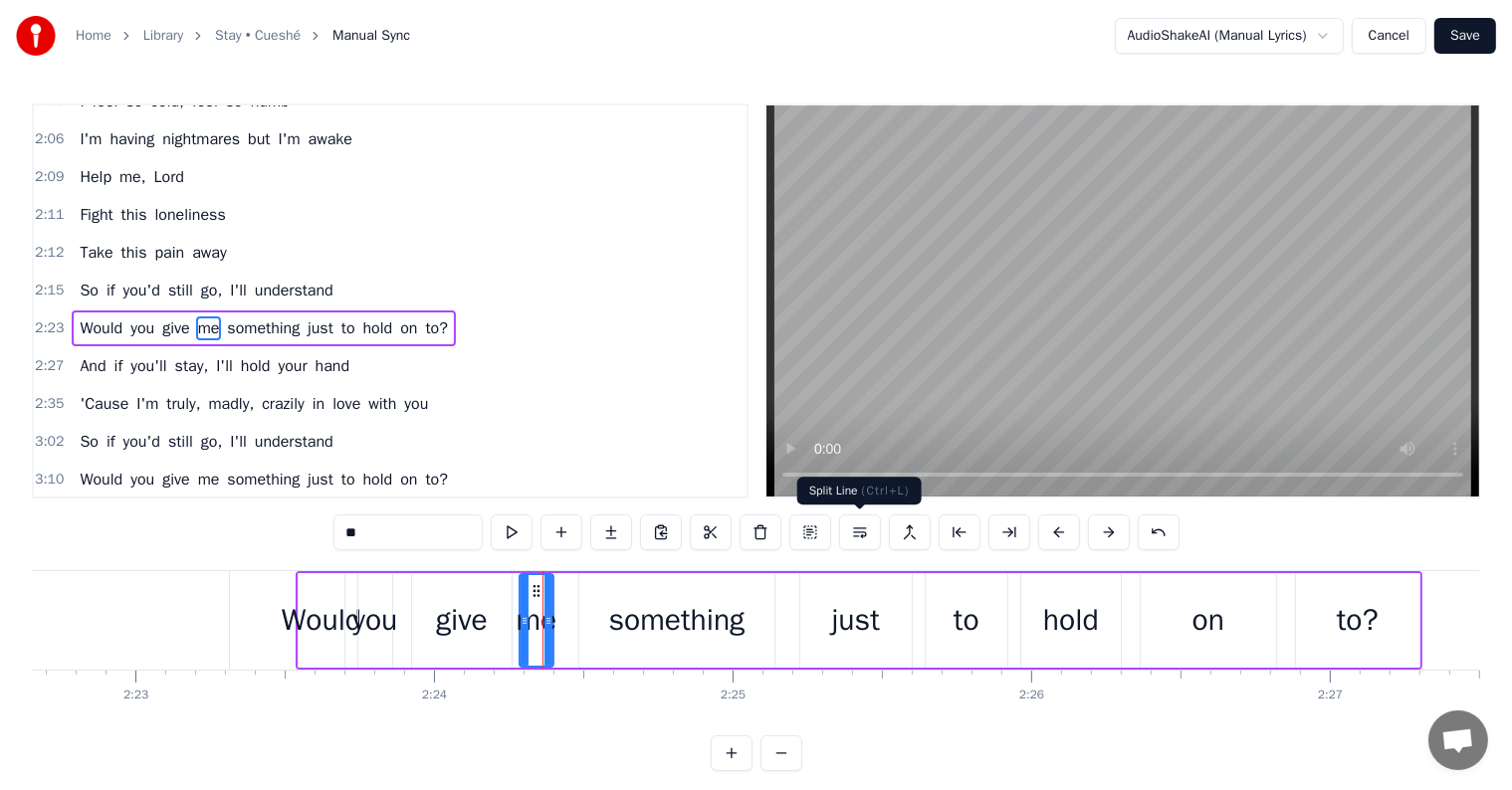 click at bounding box center (860, 532) 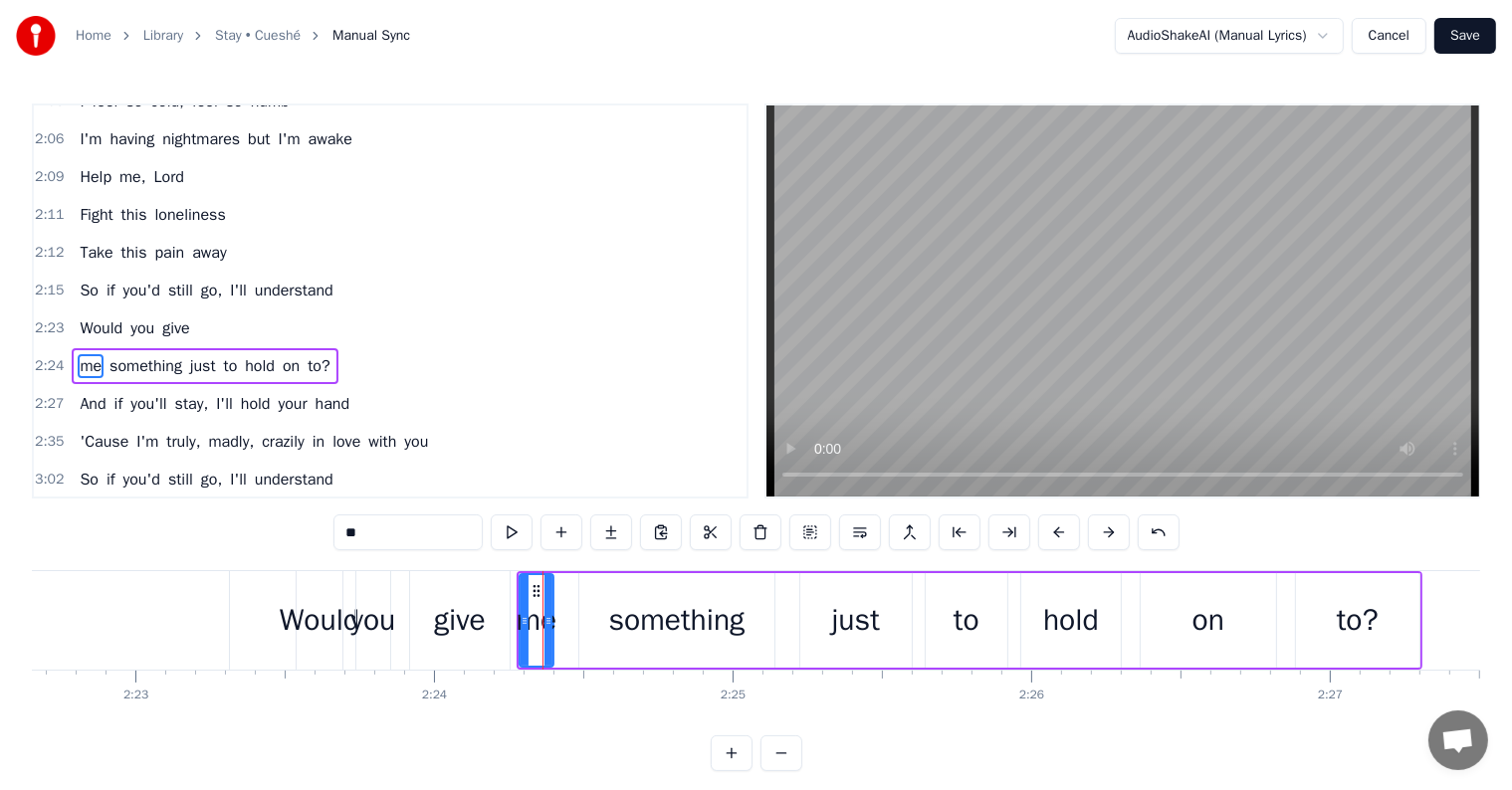 scroll, scrollTop: 665, scrollLeft: 0, axis: vertical 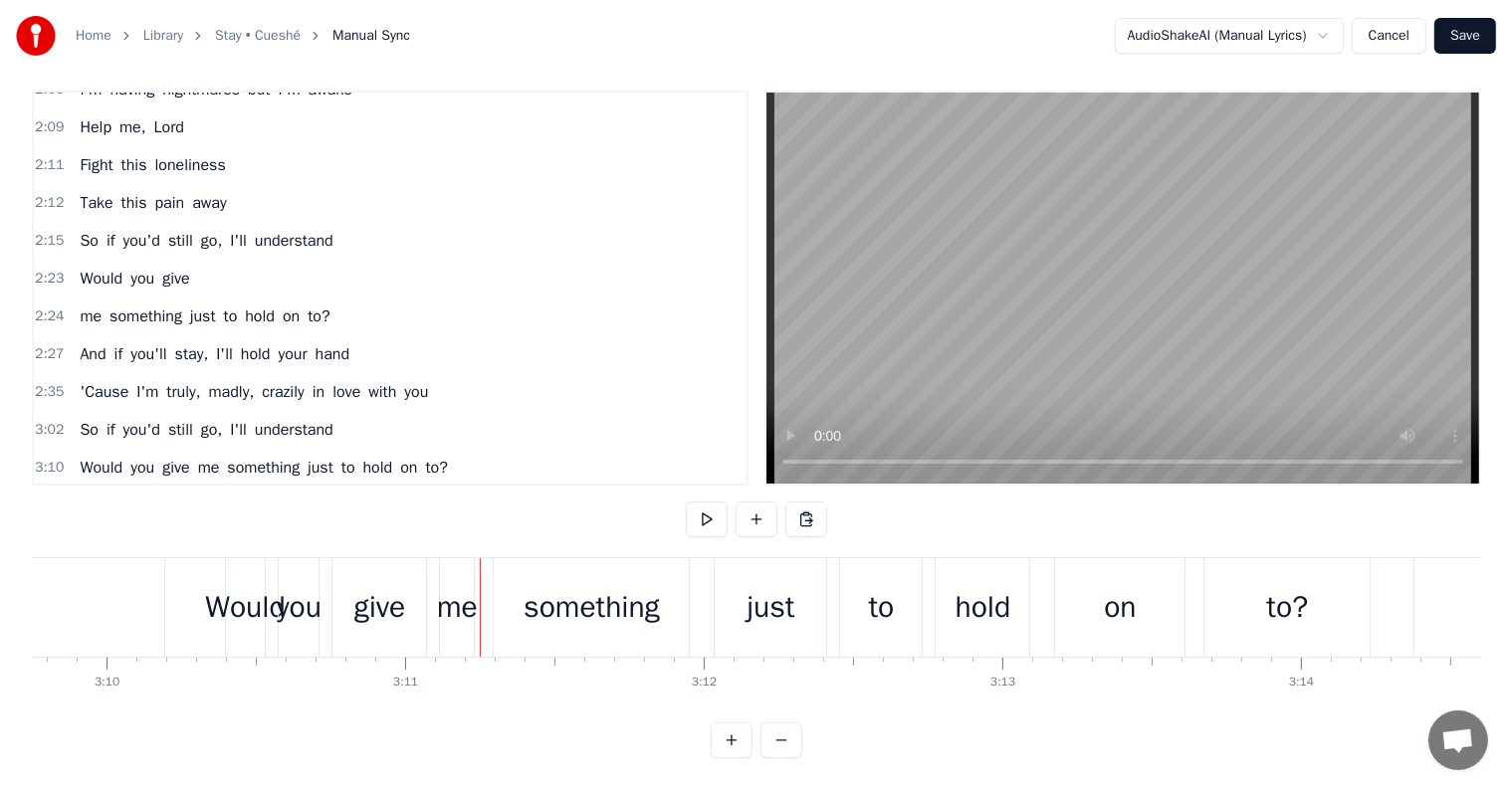 click on "me" at bounding box center [457, 607] 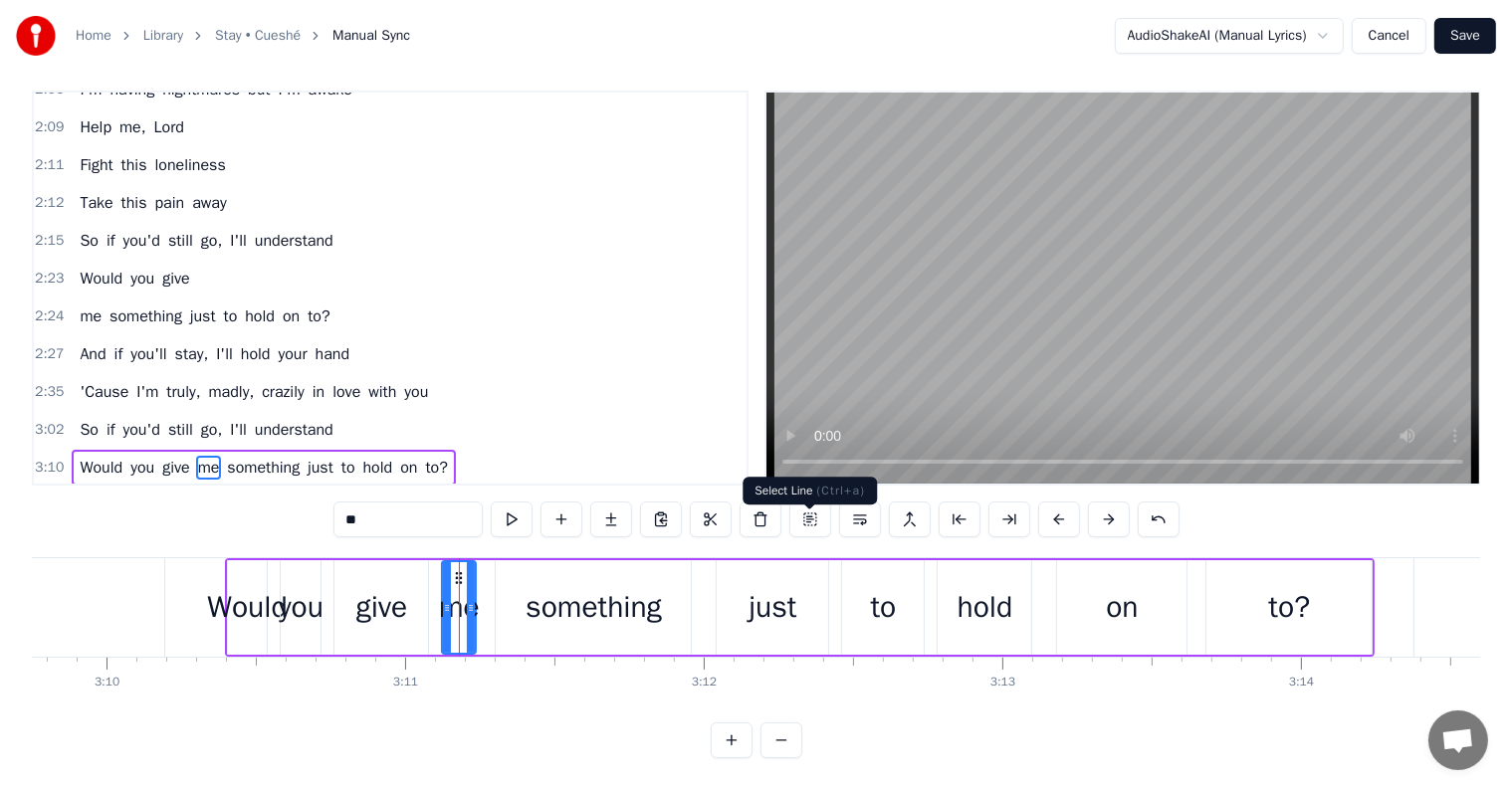scroll, scrollTop: 0, scrollLeft: 0, axis: both 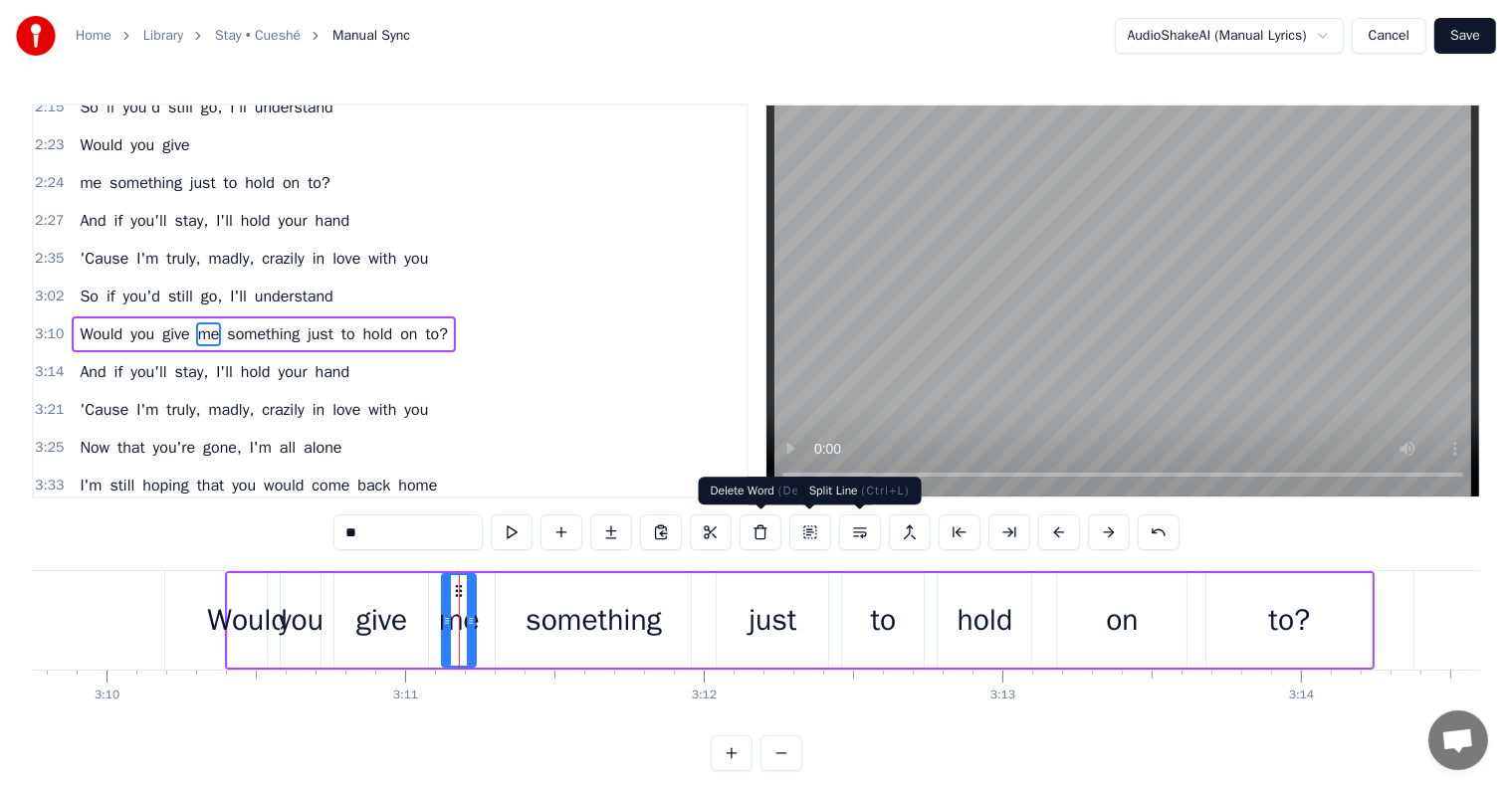click at bounding box center [860, 532] 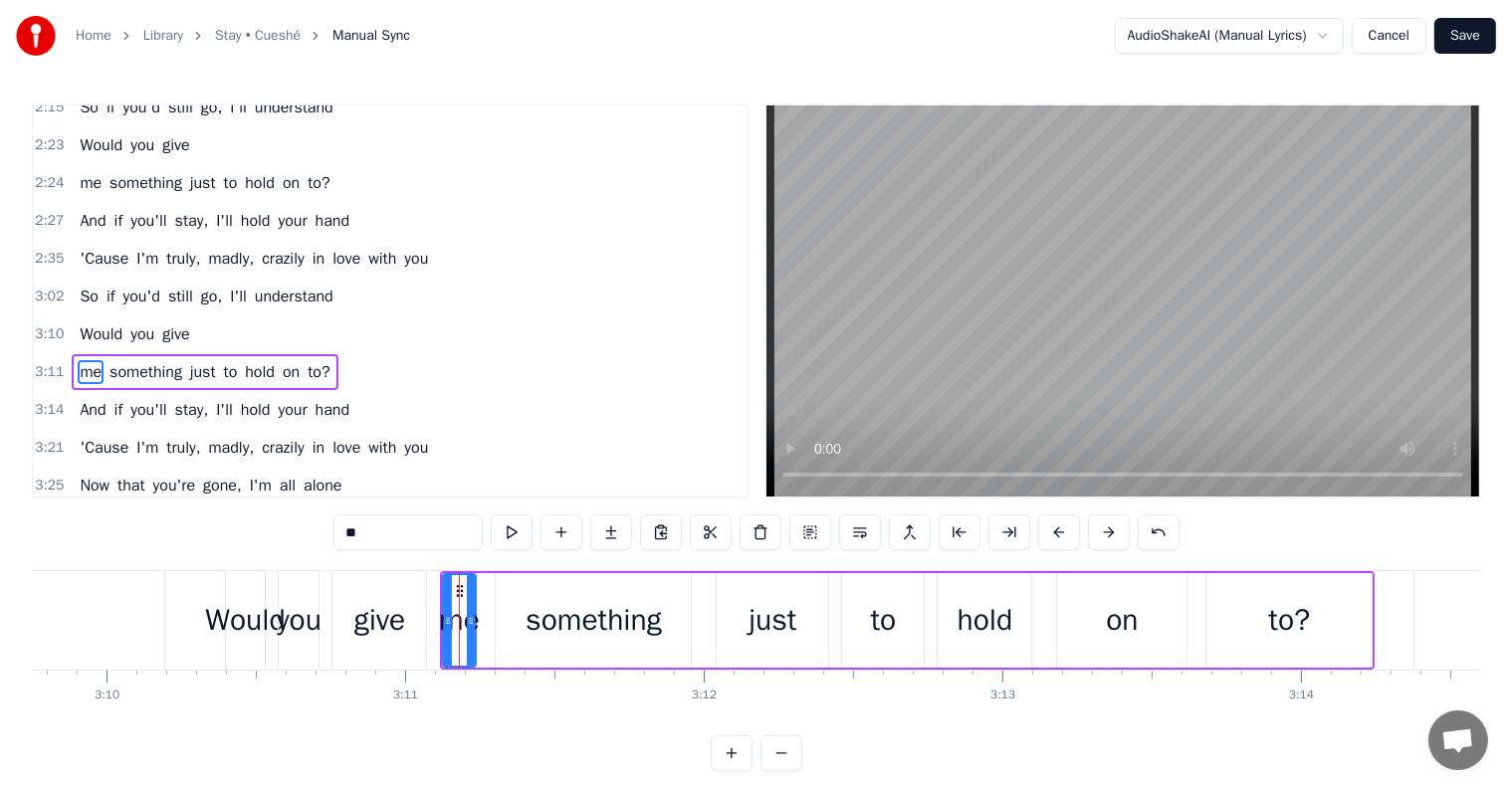 scroll, scrollTop: 848, scrollLeft: 0, axis: vertical 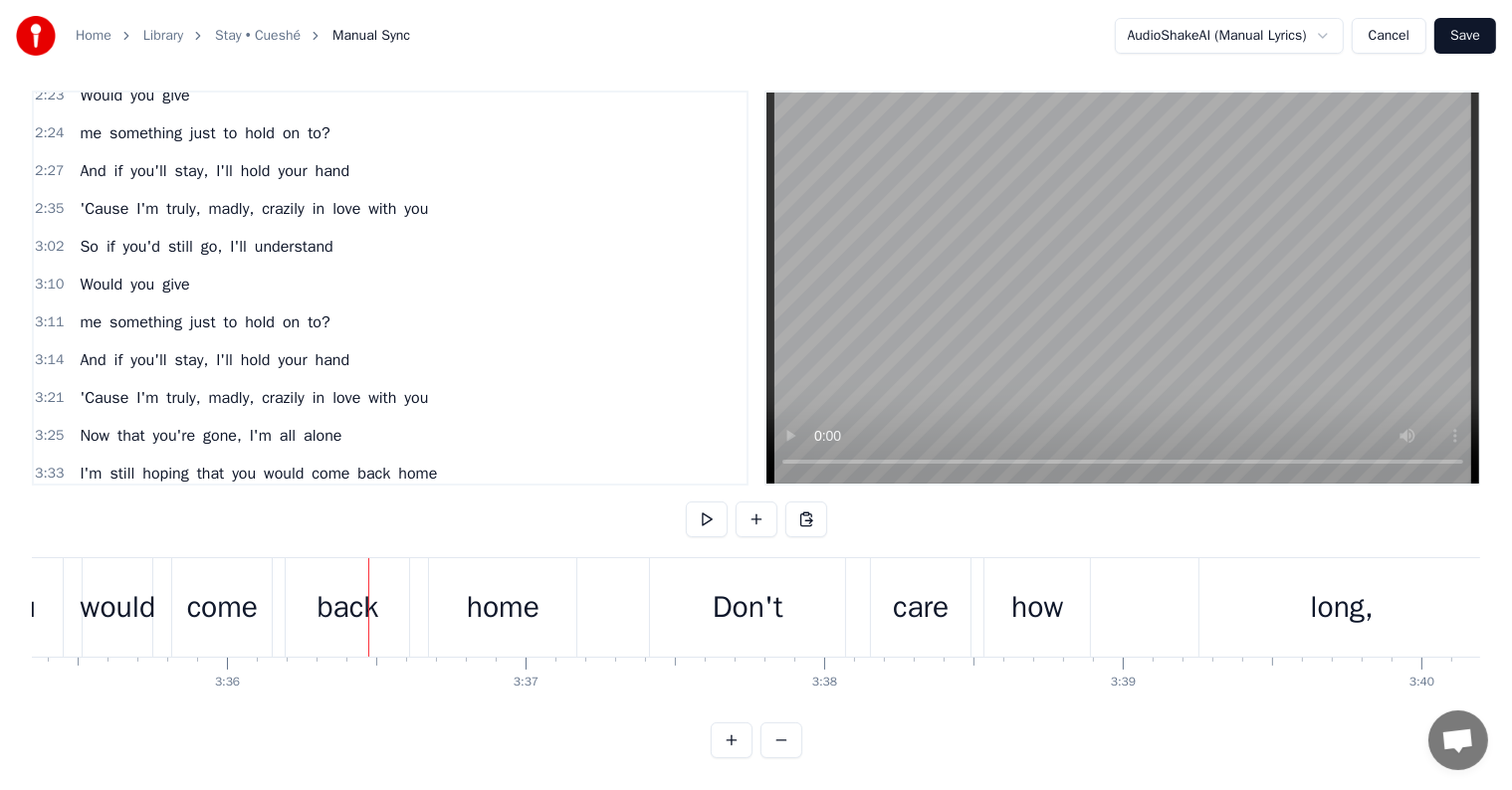 click on "back" at bounding box center [347, 607] 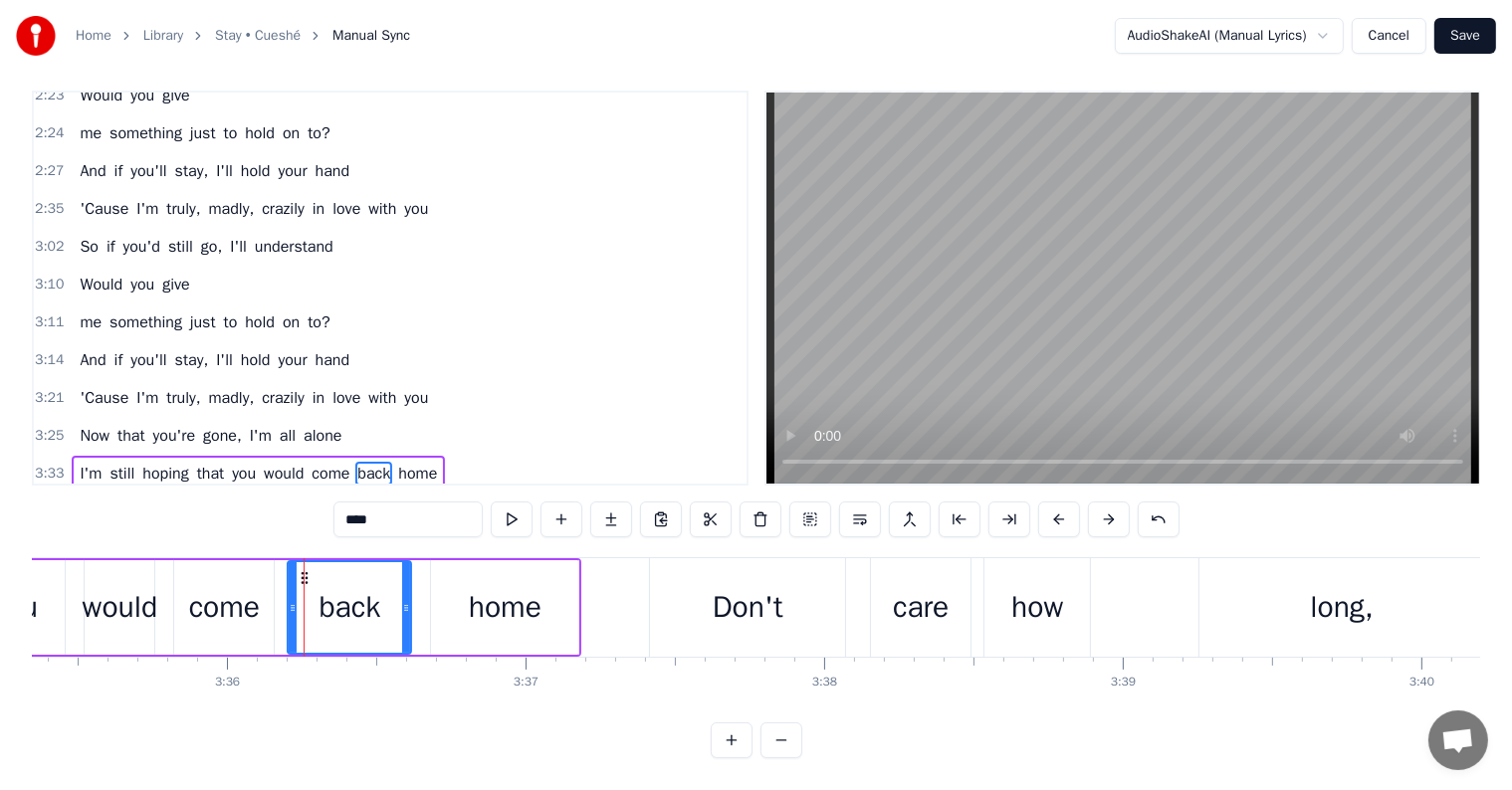 scroll, scrollTop: 9, scrollLeft: 0, axis: vertical 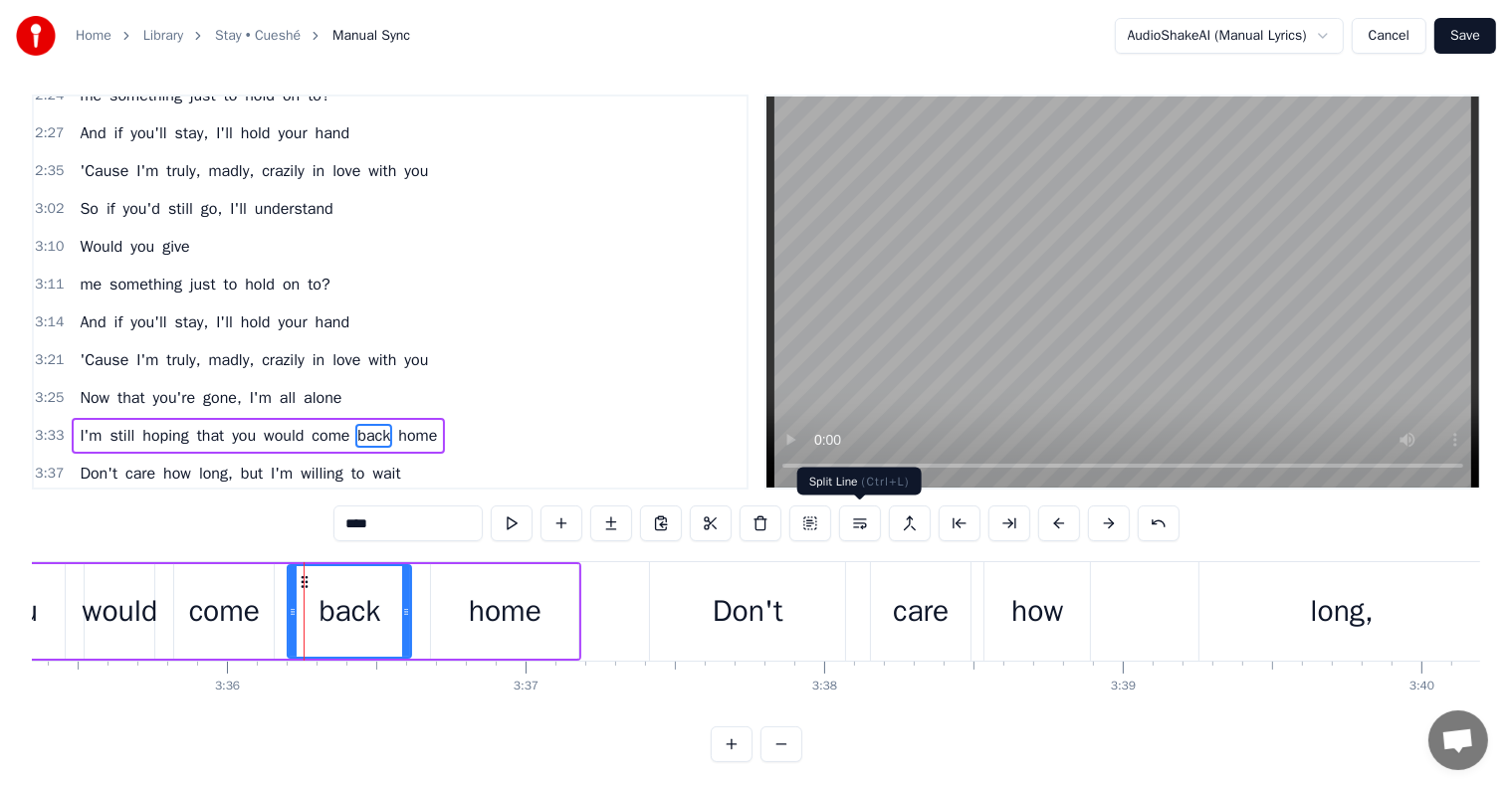 click at bounding box center [860, 523] 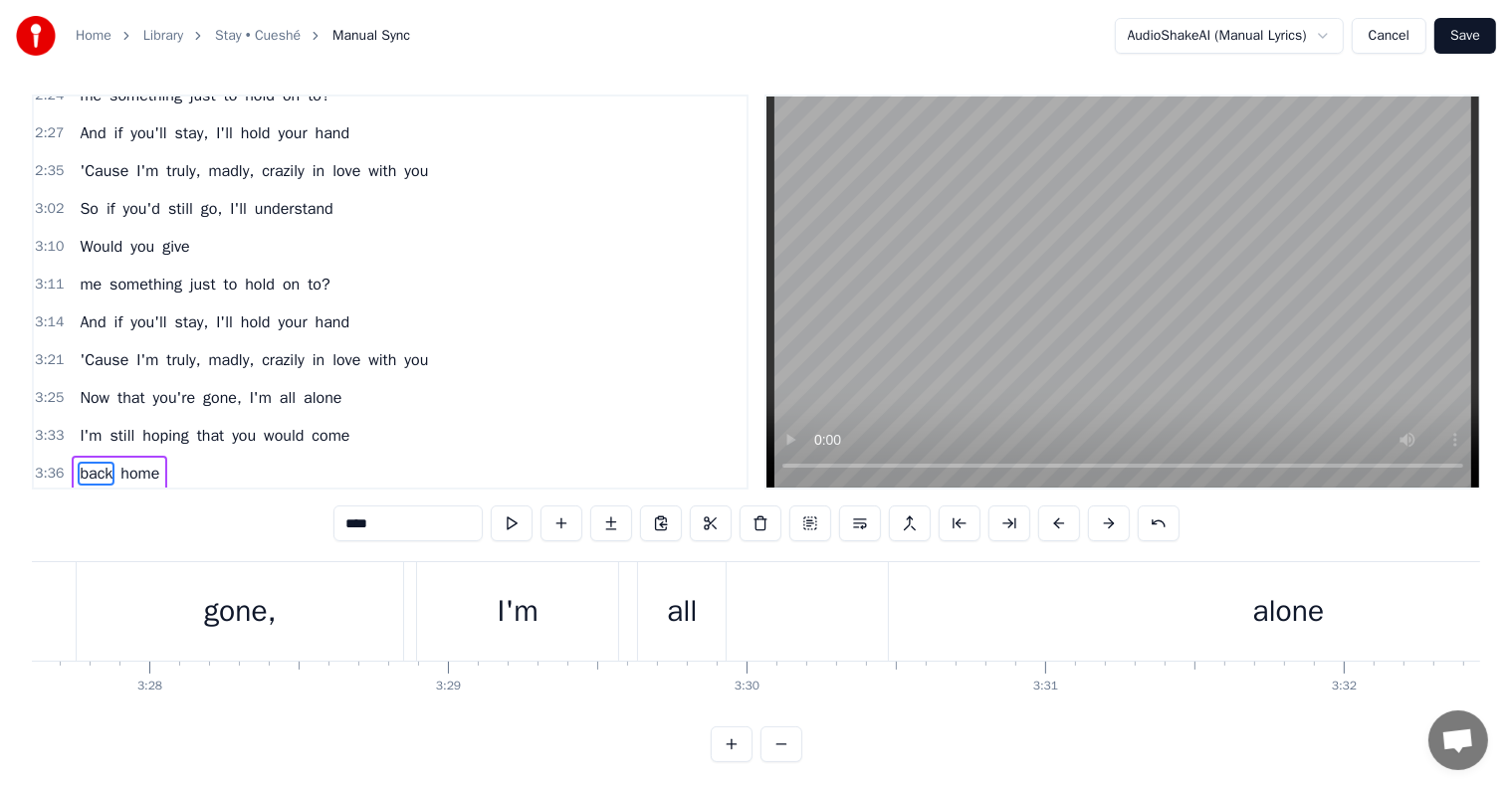 scroll, scrollTop: 0, scrollLeft: 62074, axis: horizontal 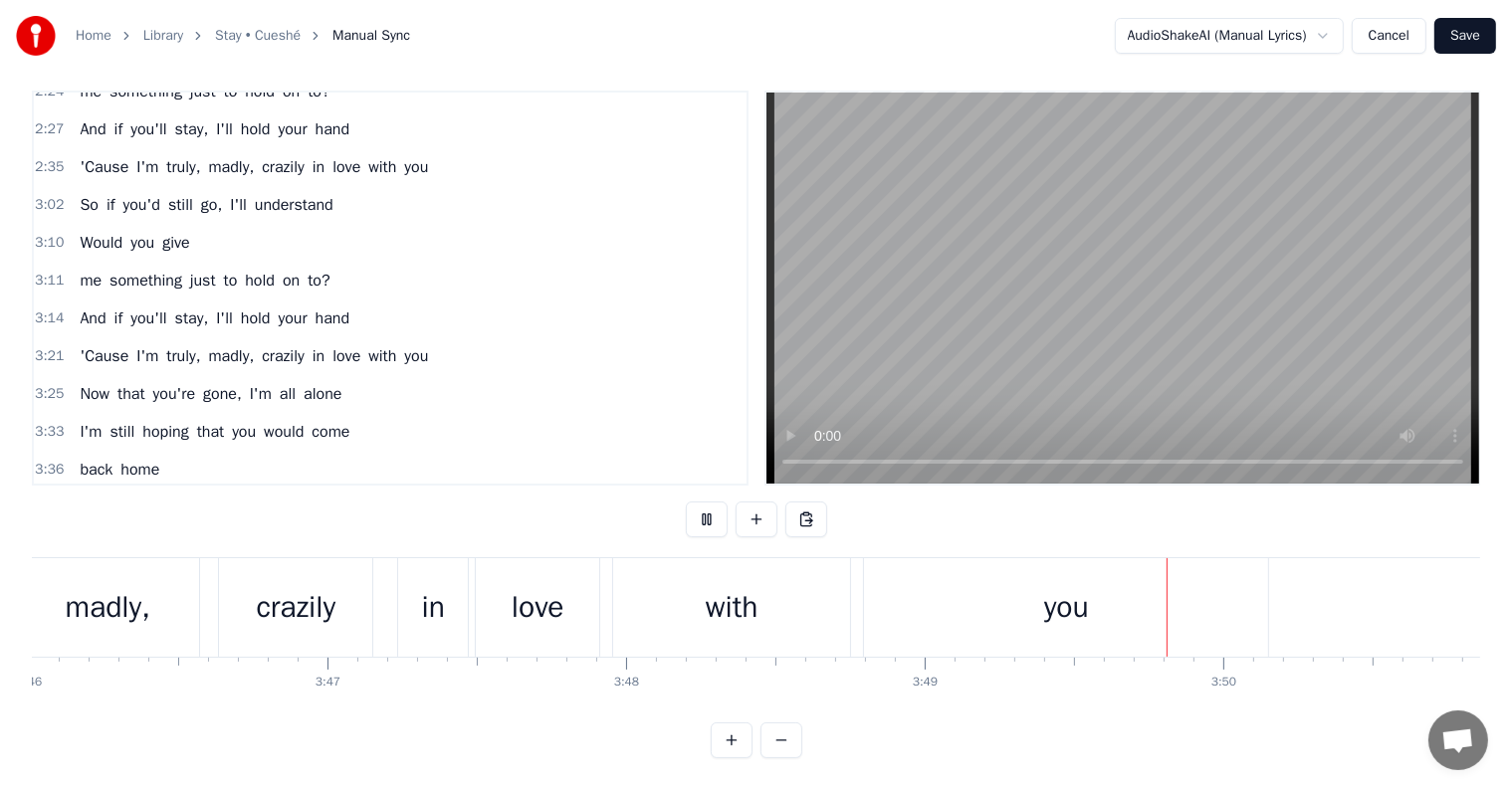 click on "Save" at bounding box center [1465, 36] 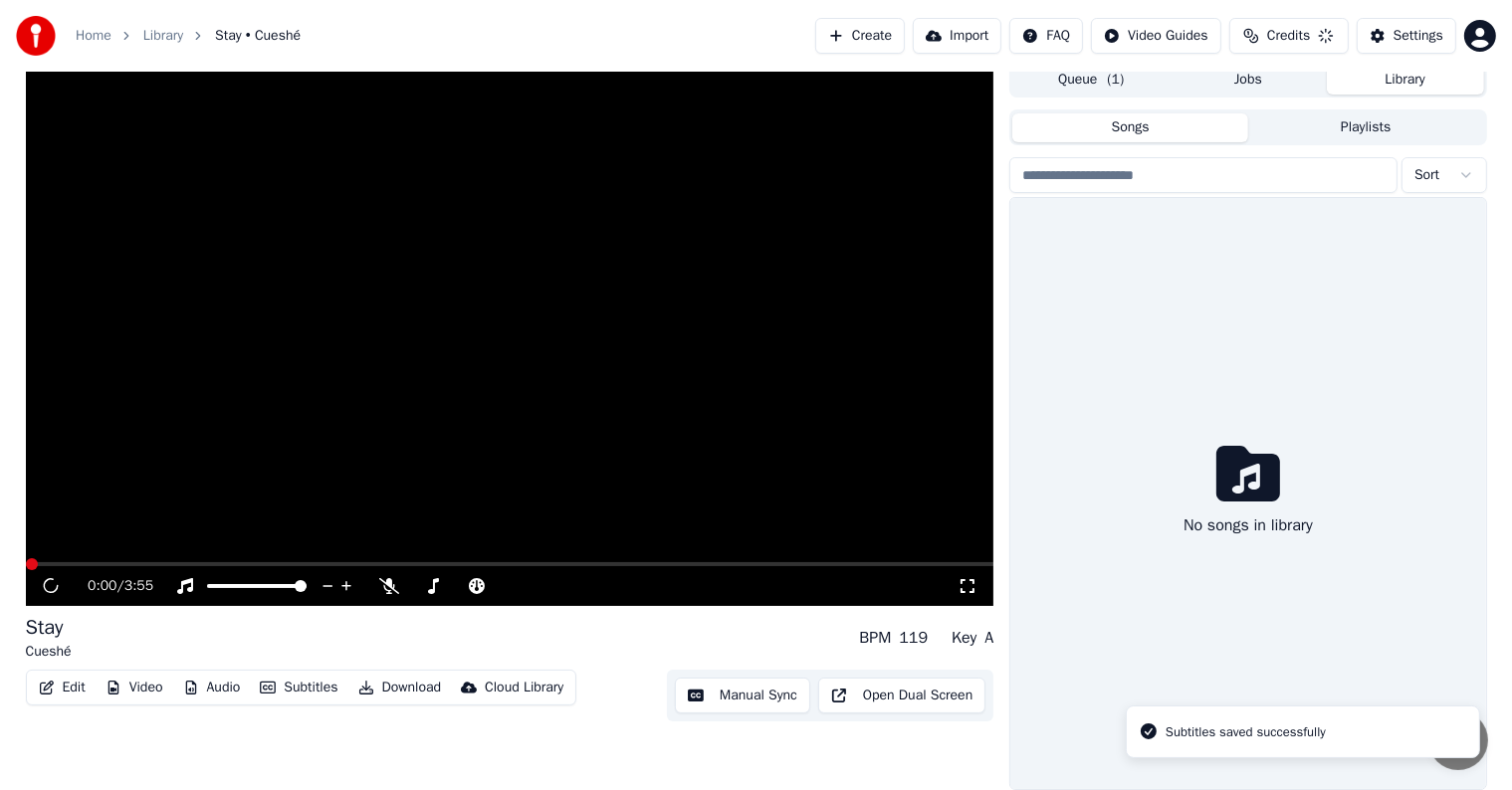 scroll, scrollTop: 9, scrollLeft: 0, axis: vertical 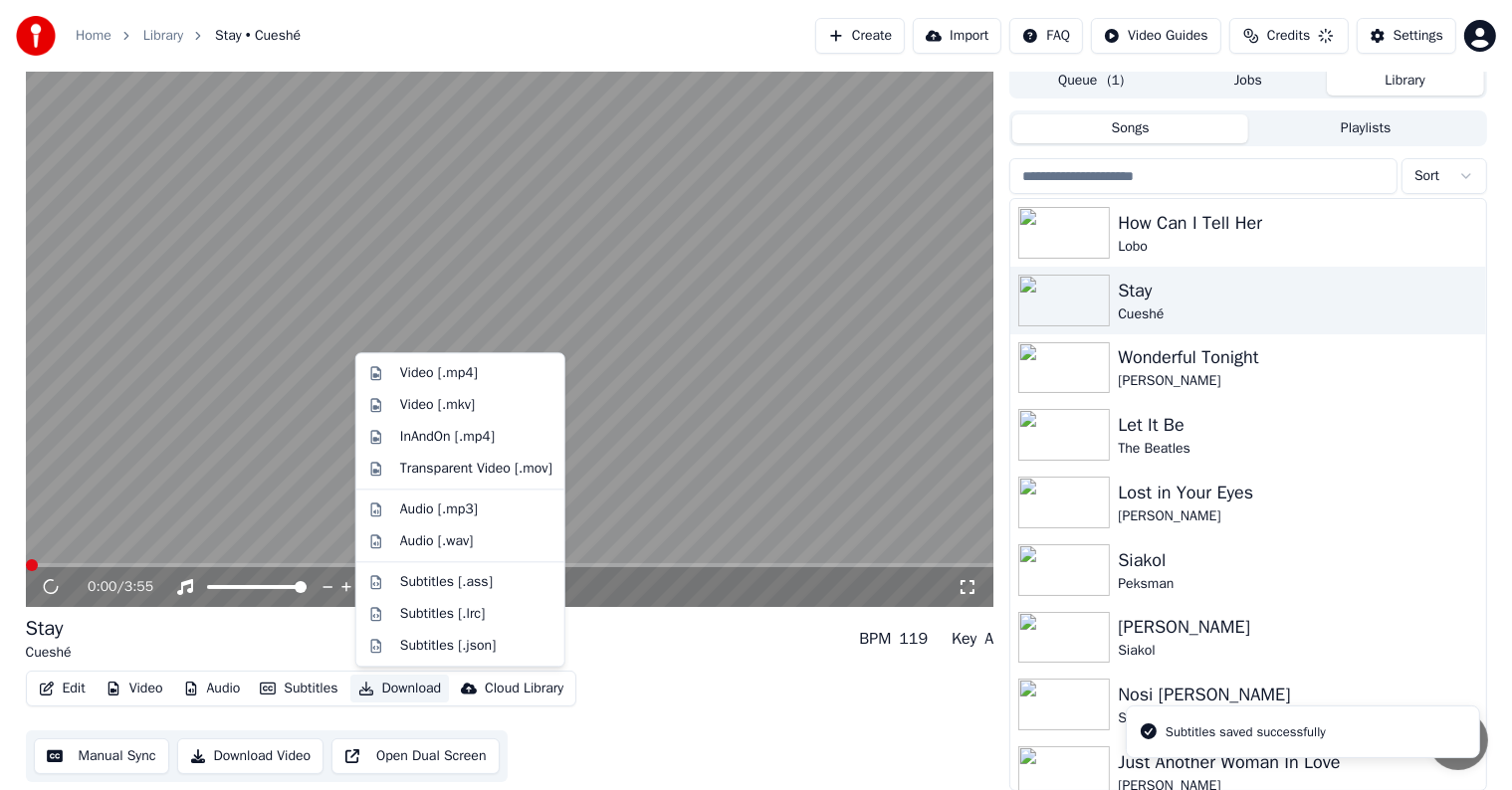 click on "Download" at bounding box center (400, 689) 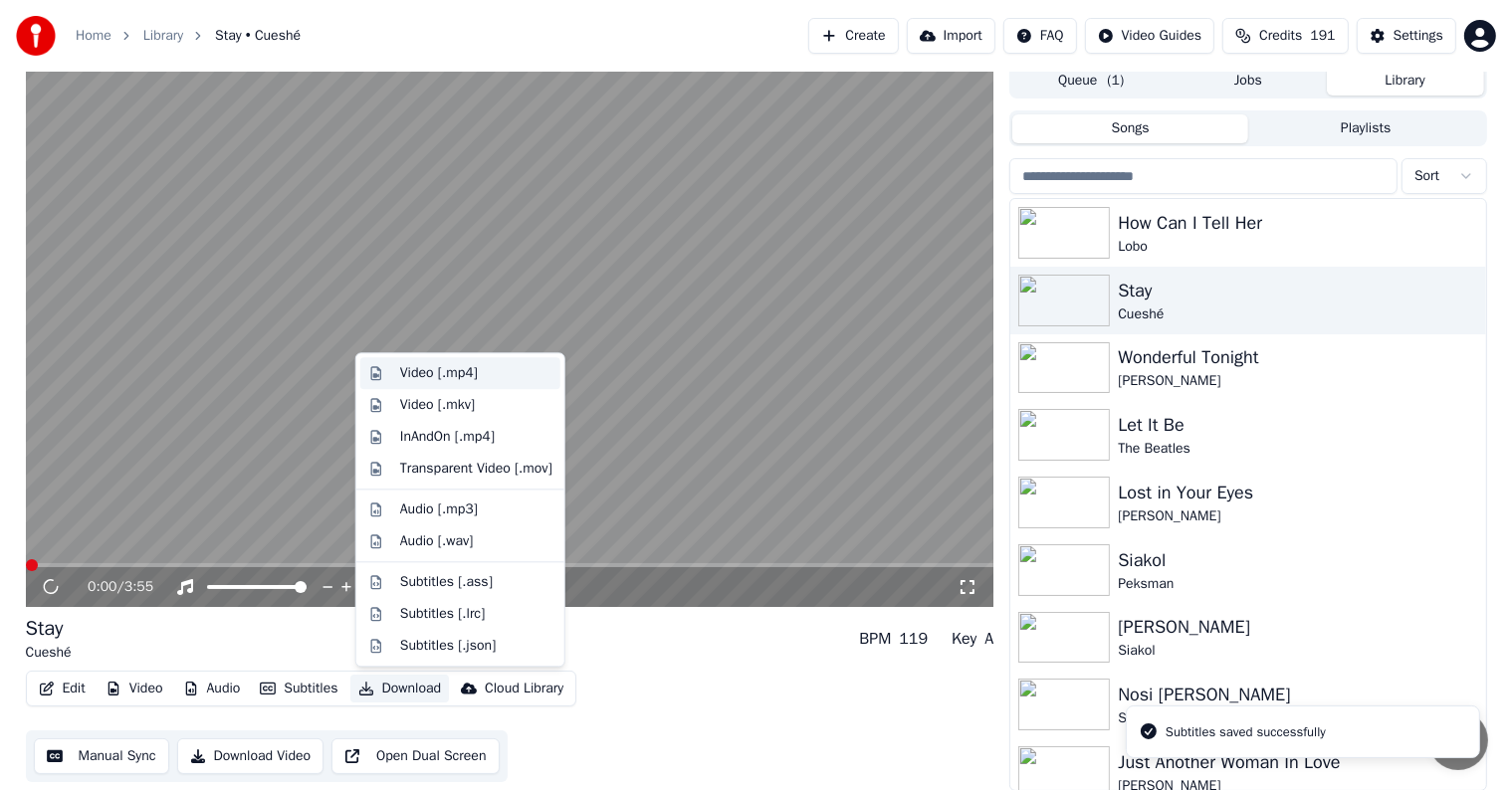 click on "Video [.mp4]" at bounding box center (439, 373) 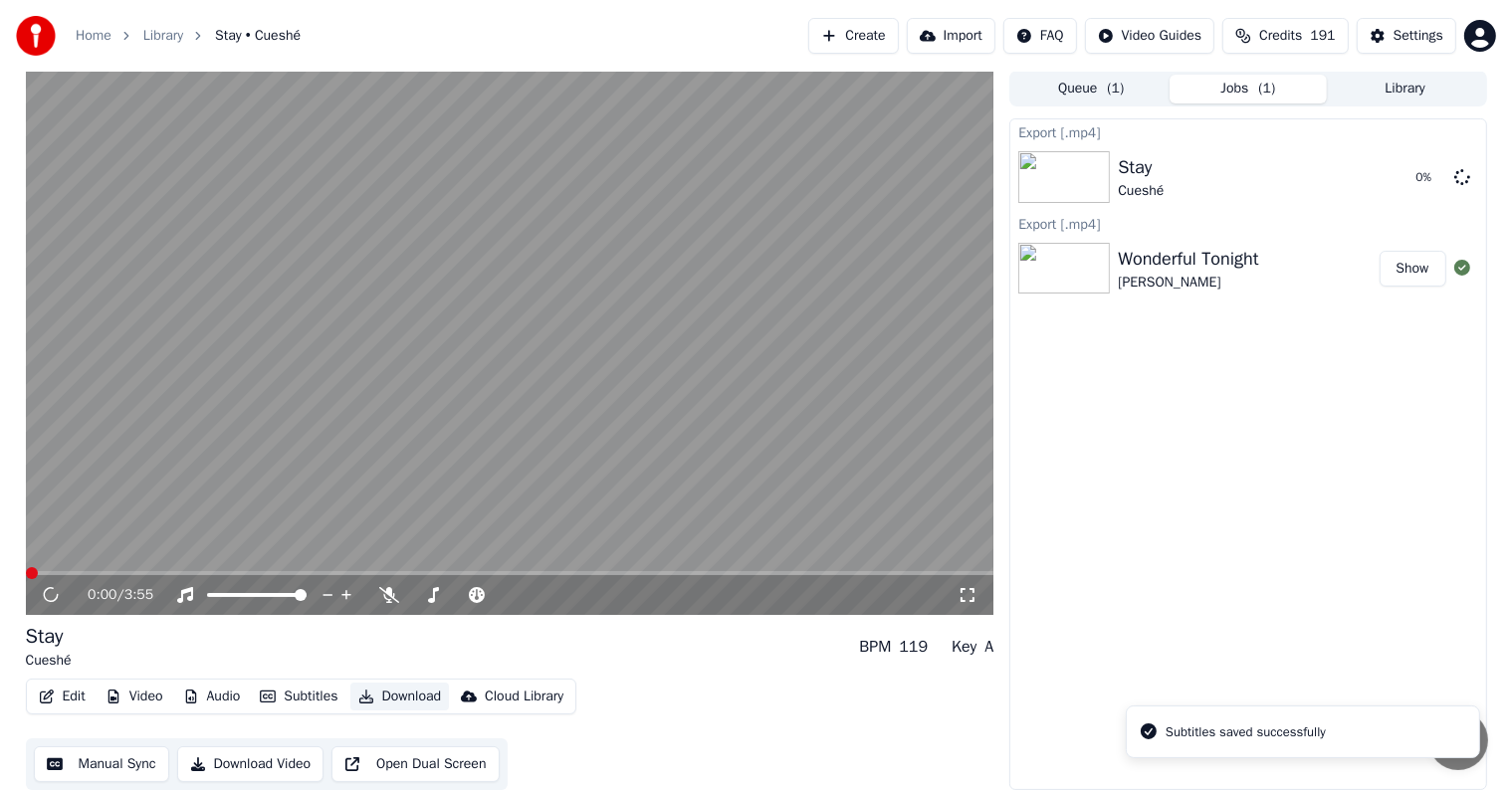 scroll, scrollTop: 1, scrollLeft: 0, axis: vertical 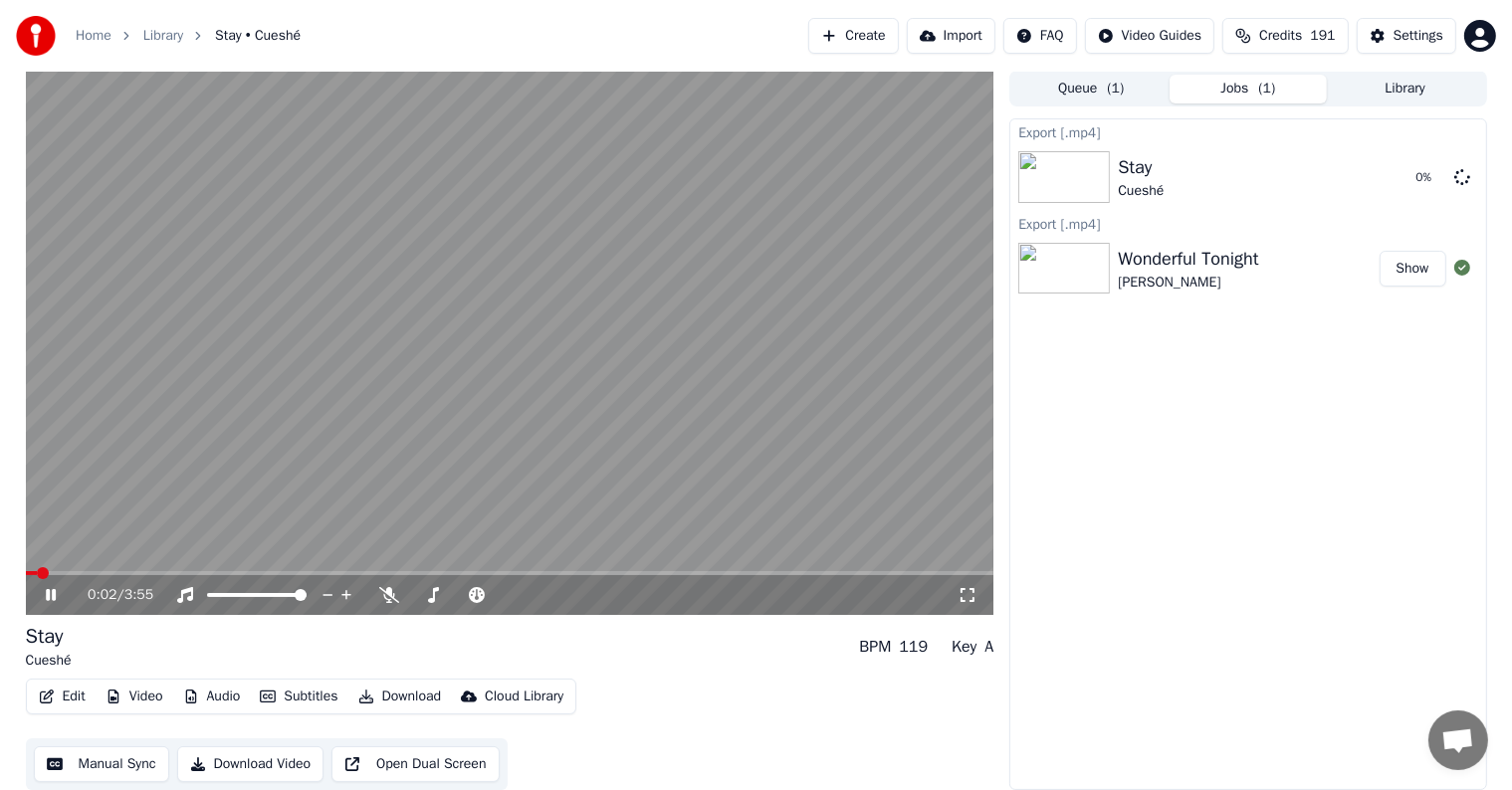 click 